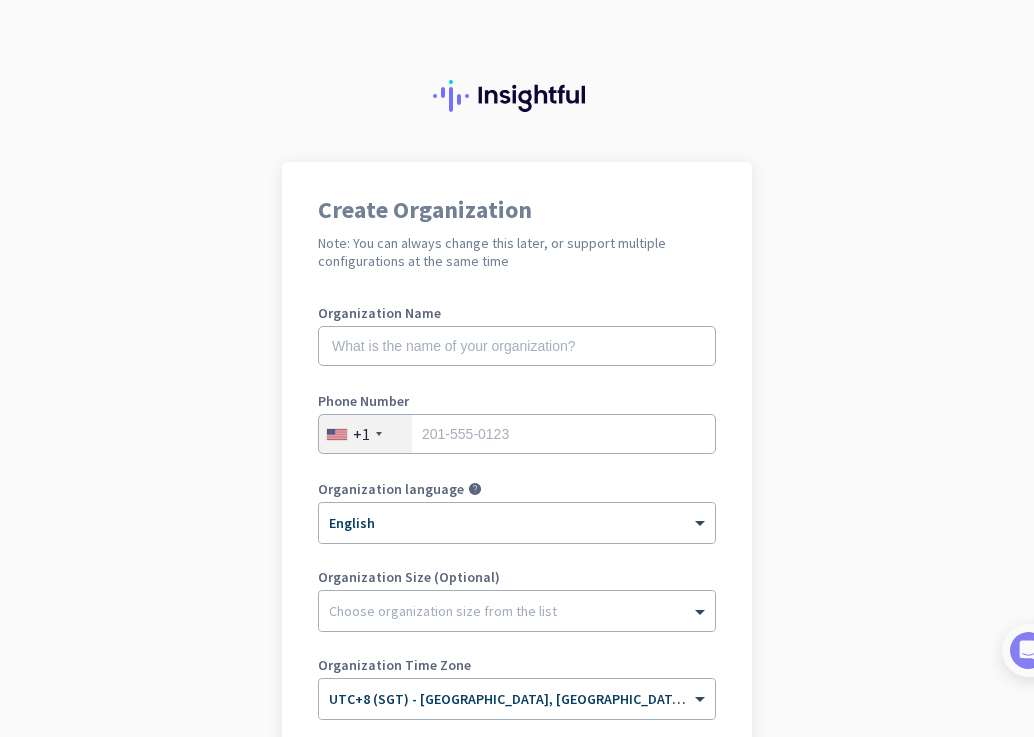 scroll, scrollTop: 0, scrollLeft: 0, axis: both 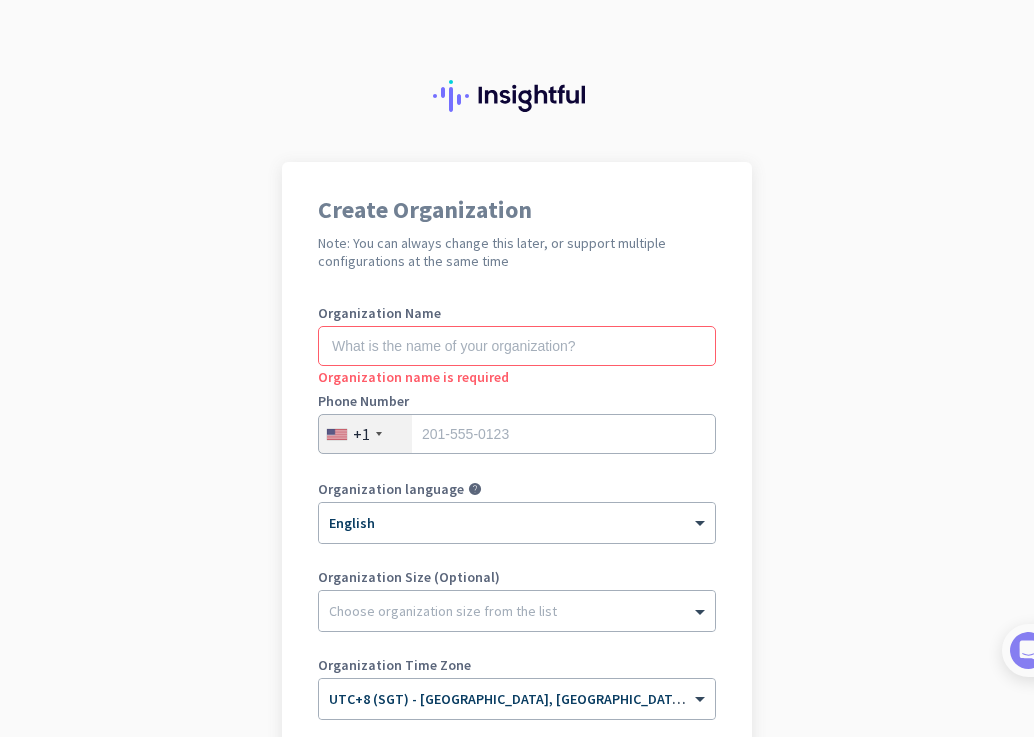 click on "+1" 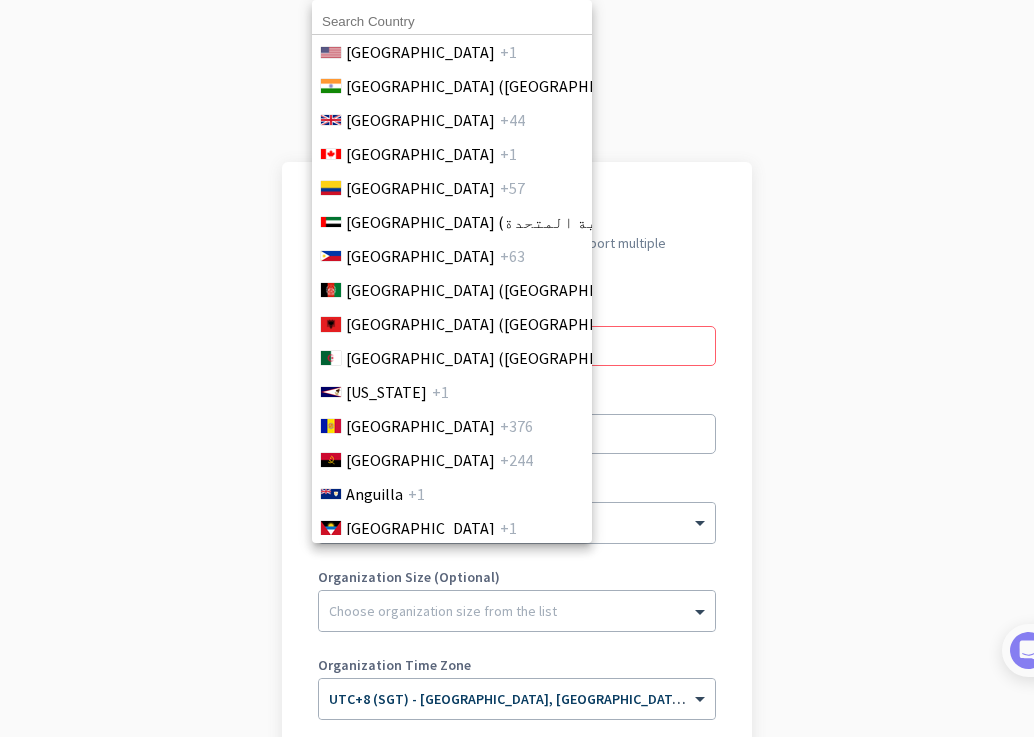 click at bounding box center (452, 22) 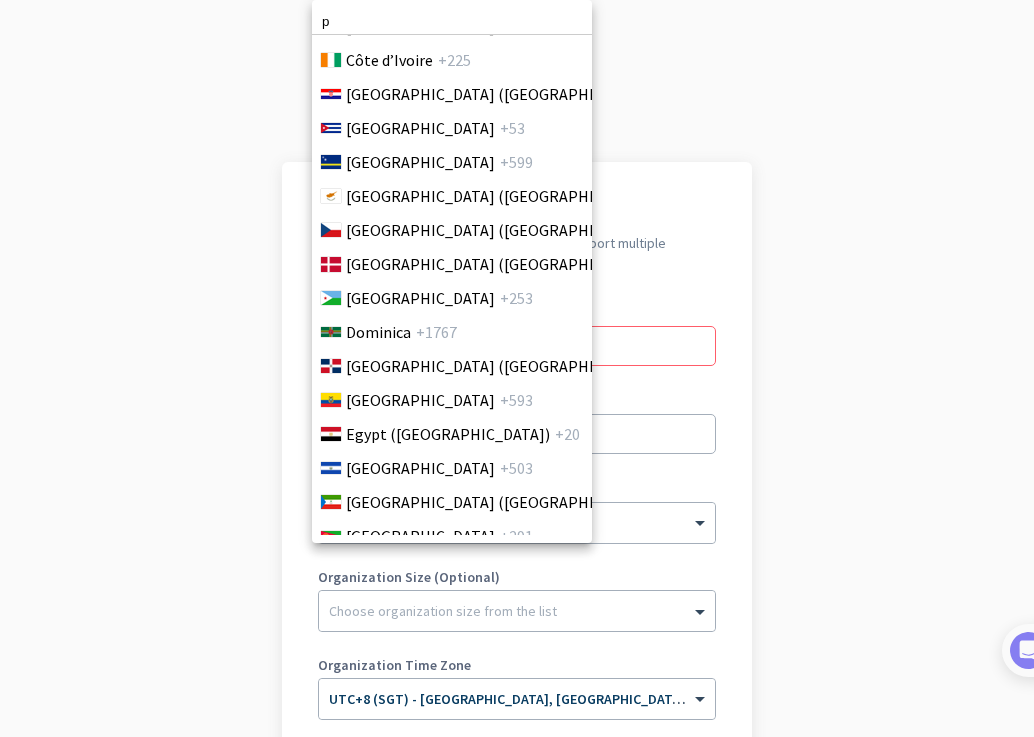 scroll, scrollTop: 2563, scrollLeft: 0, axis: vertical 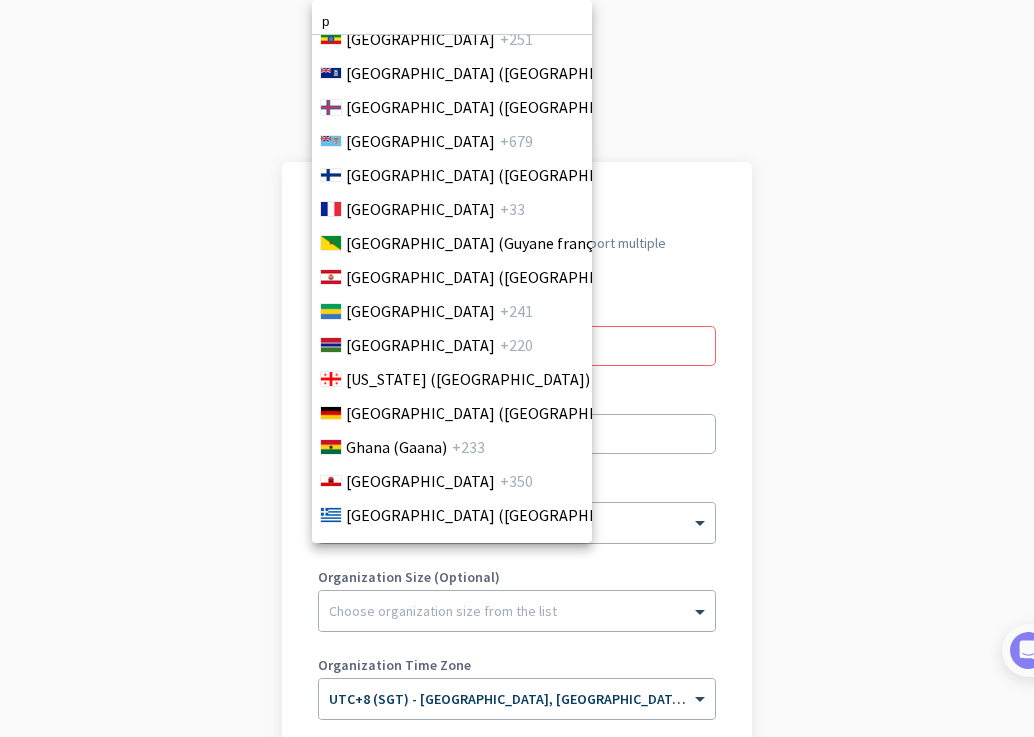 type on "p" 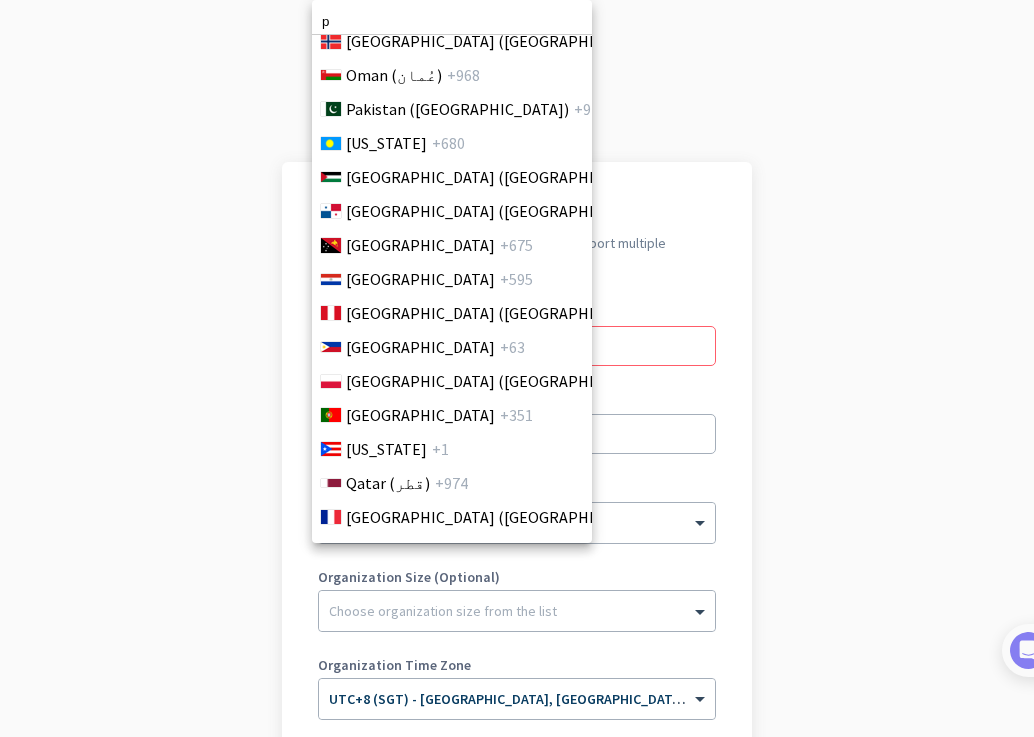 scroll, scrollTop: 5765, scrollLeft: 0, axis: vertical 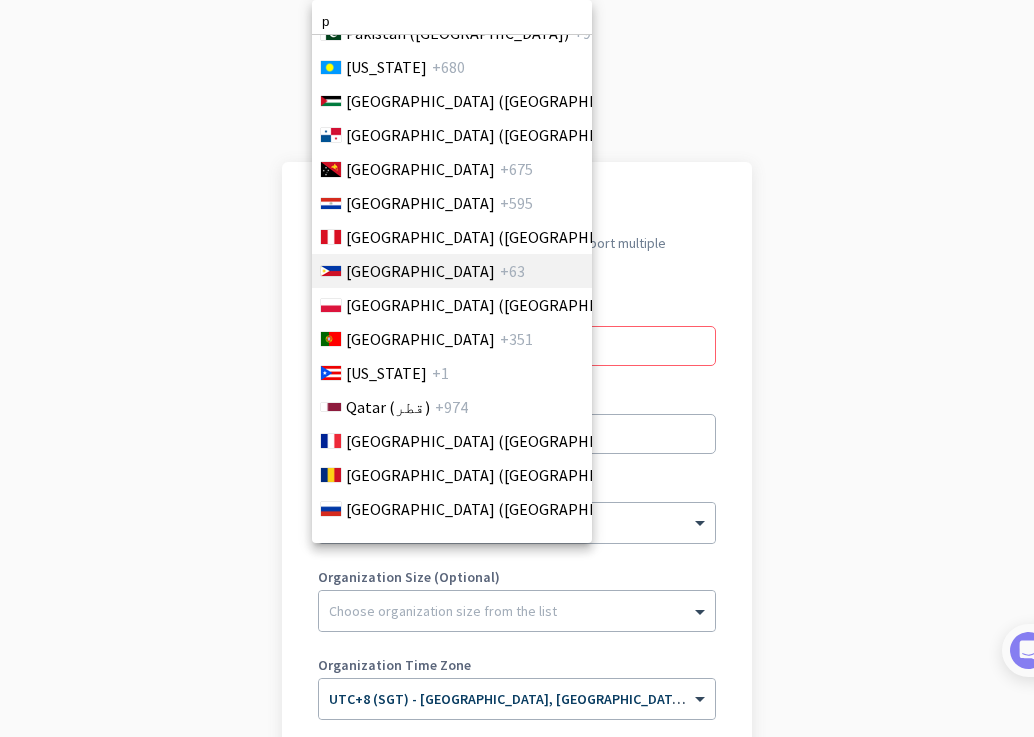 click on "Philippines +63" at bounding box center [451, 271] 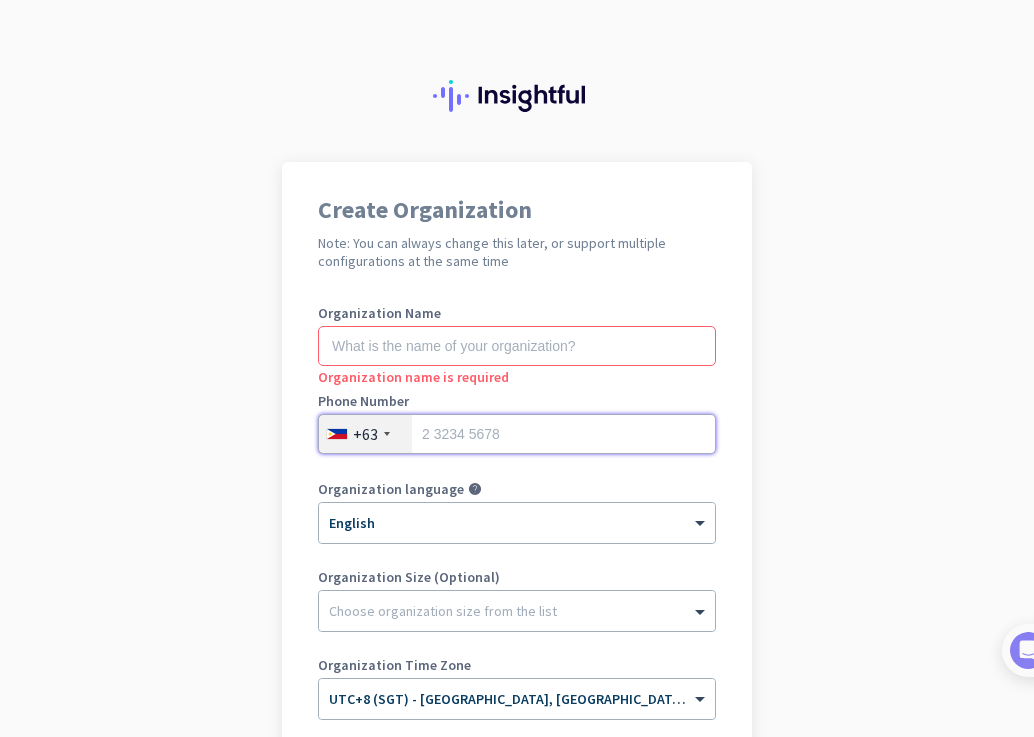click at bounding box center [517, 434] 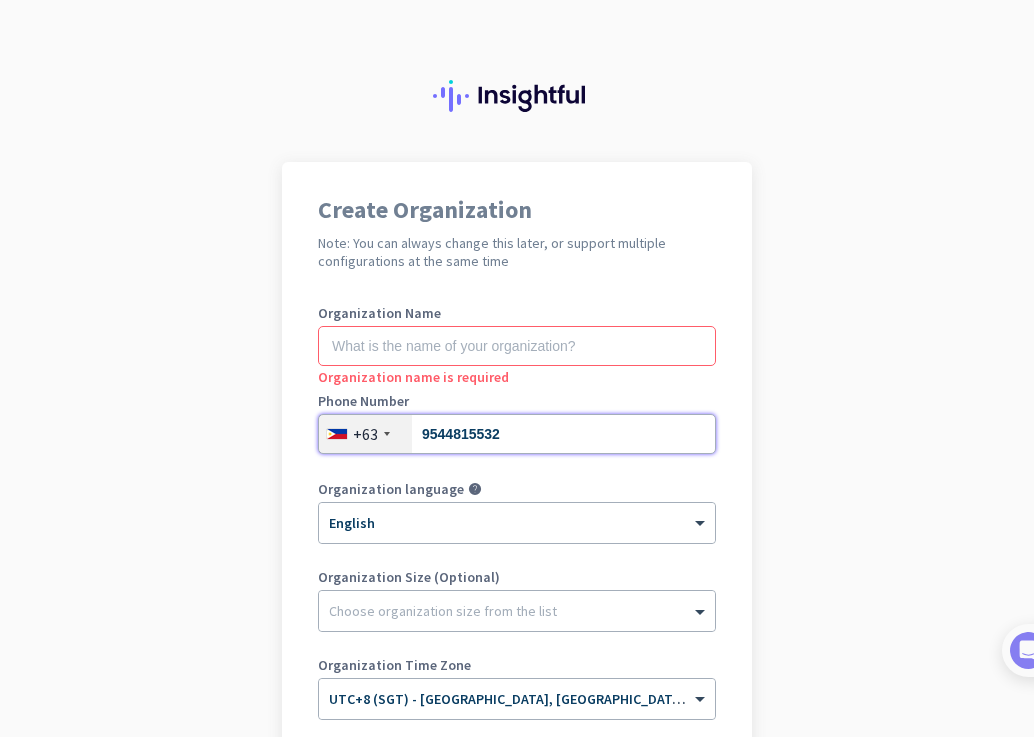 type on "9544815532" 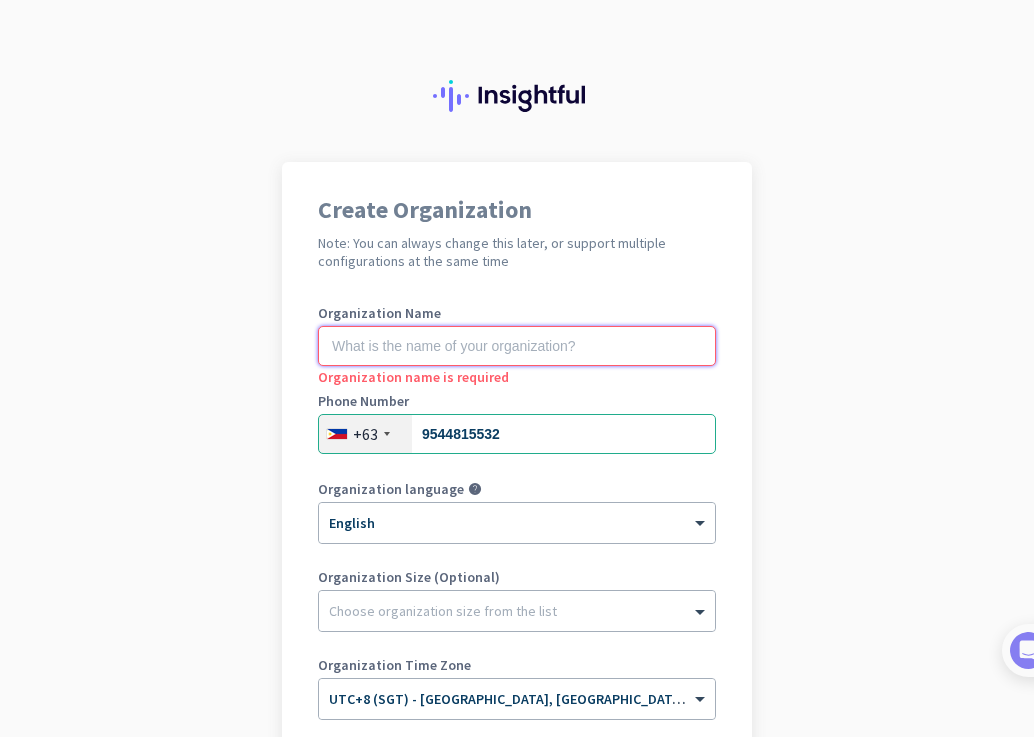 click 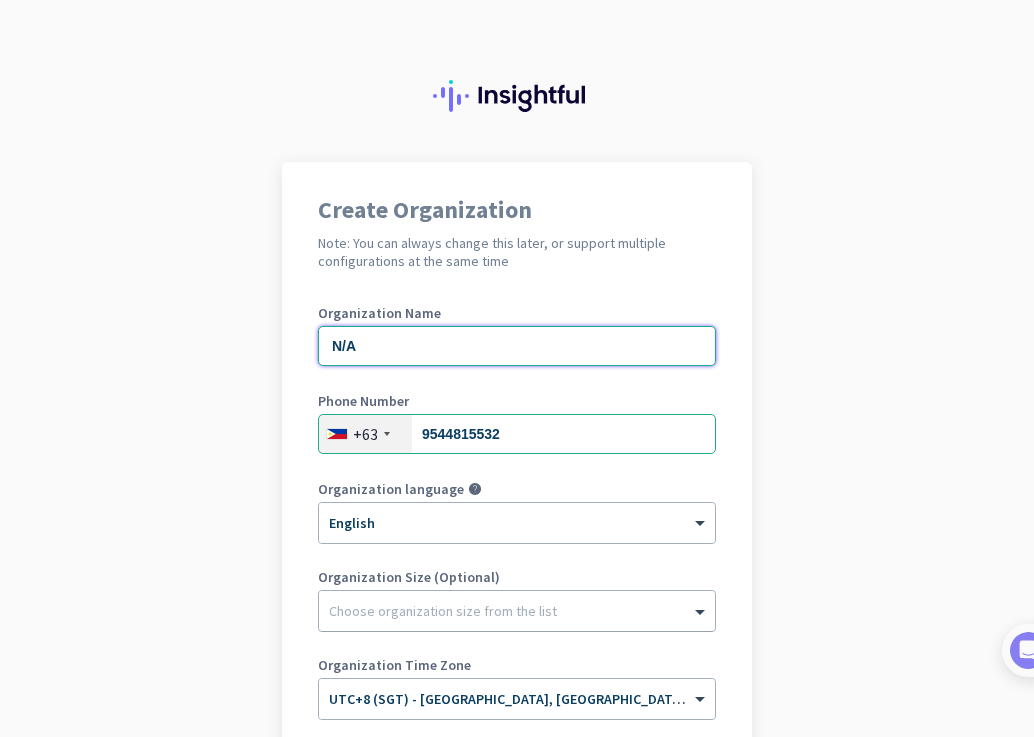 type on "N/A" 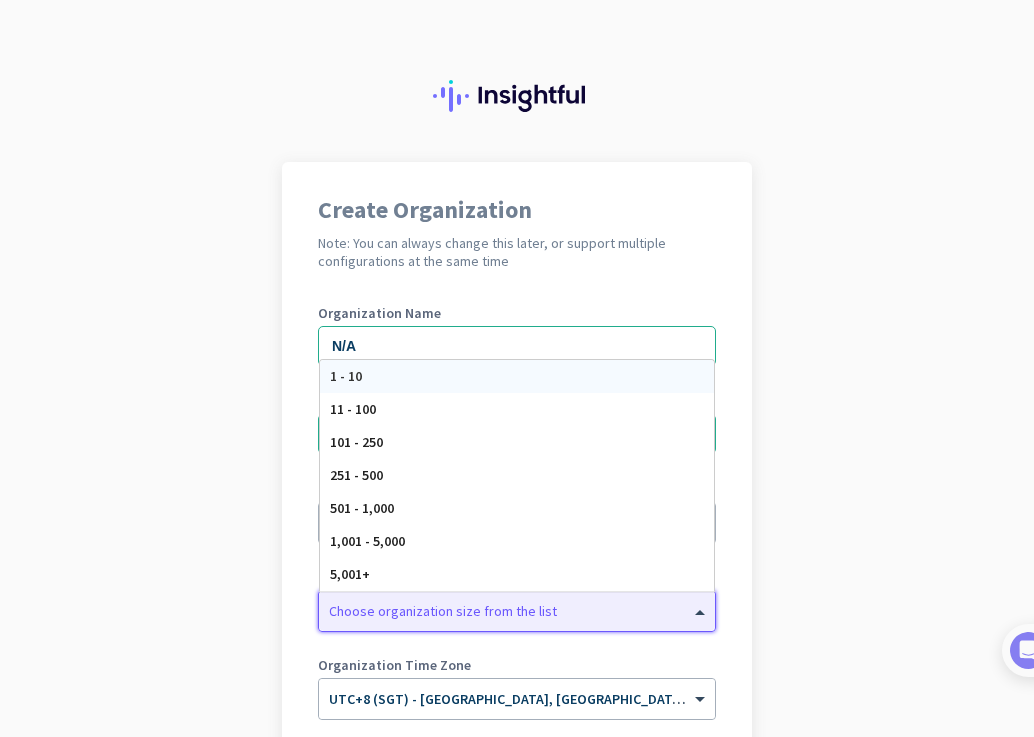 click 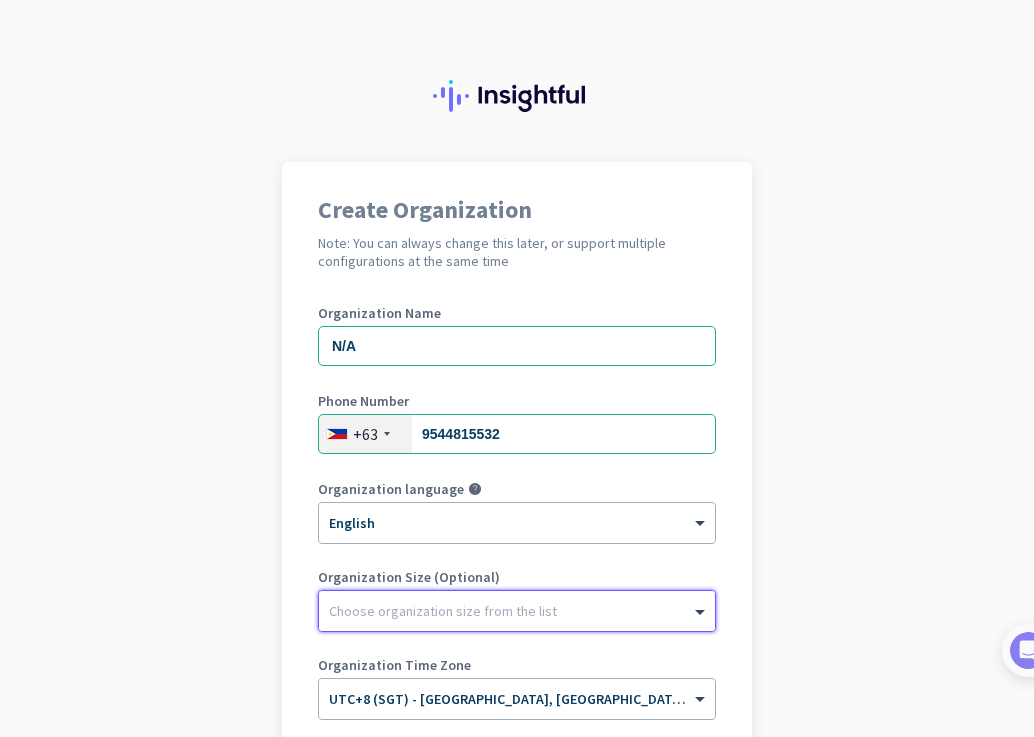 click 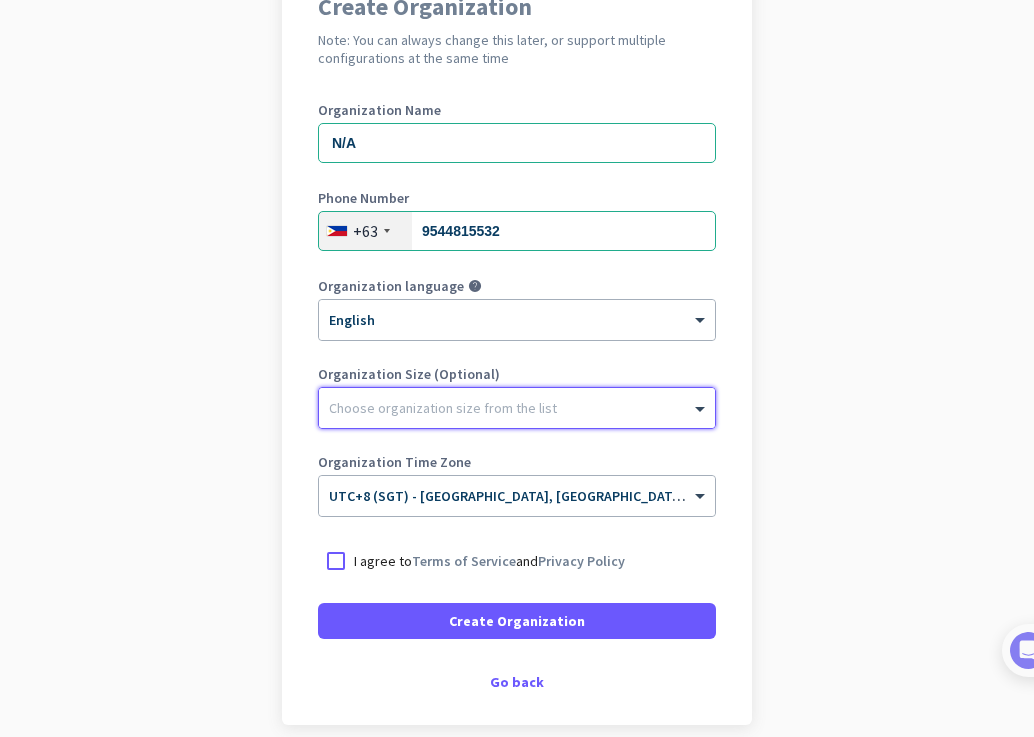 scroll, scrollTop: 213, scrollLeft: 0, axis: vertical 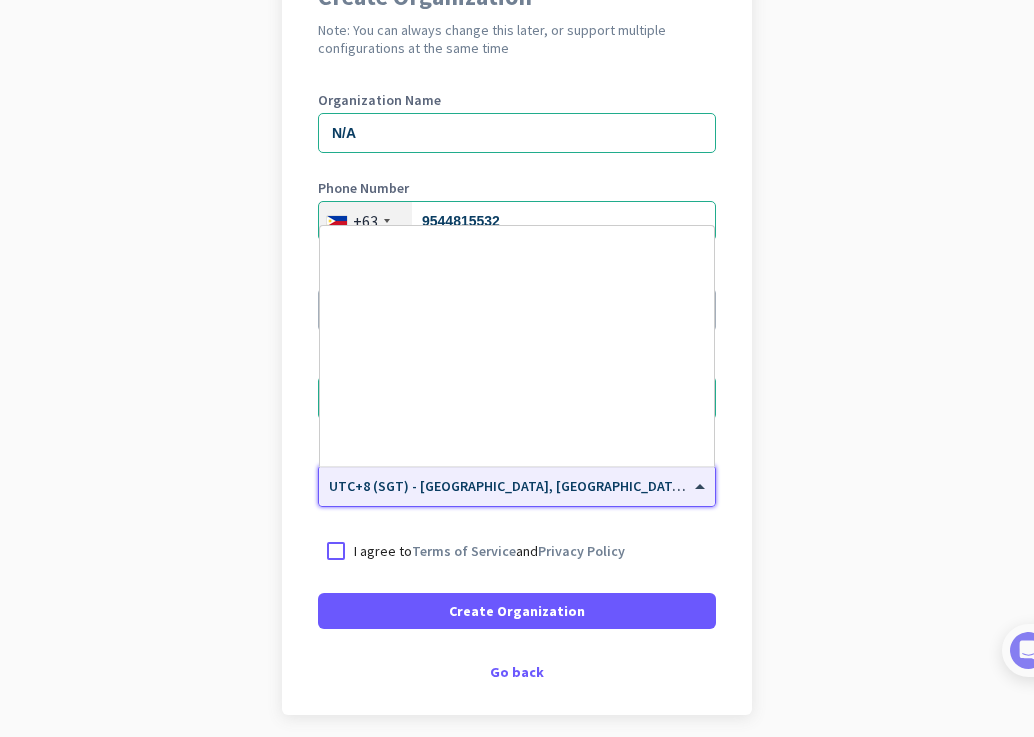 click on "× UTC+8 (SGT) - [GEOGRAPHIC_DATA], [GEOGRAPHIC_DATA], [GEOGRAPHIC_DATA]" 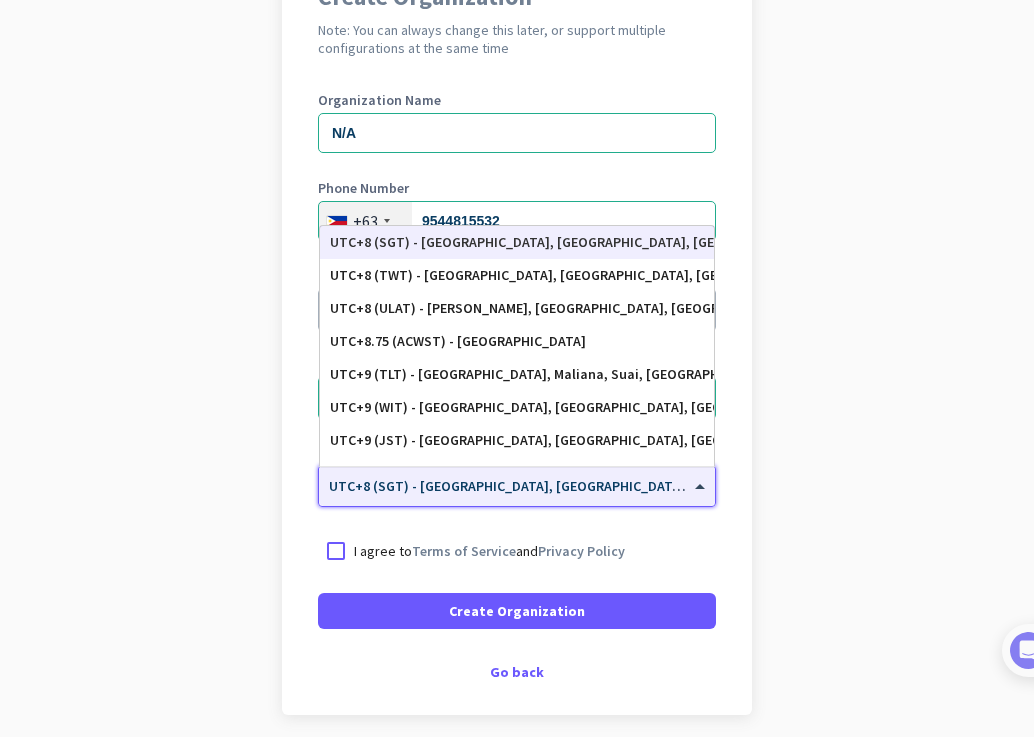 click on "× UTC+8 (SGT) - [GEOGRAPHIC_DATA], [GEOGRAPHIC_DATA], [GEOGRAPHIC_DATA]" 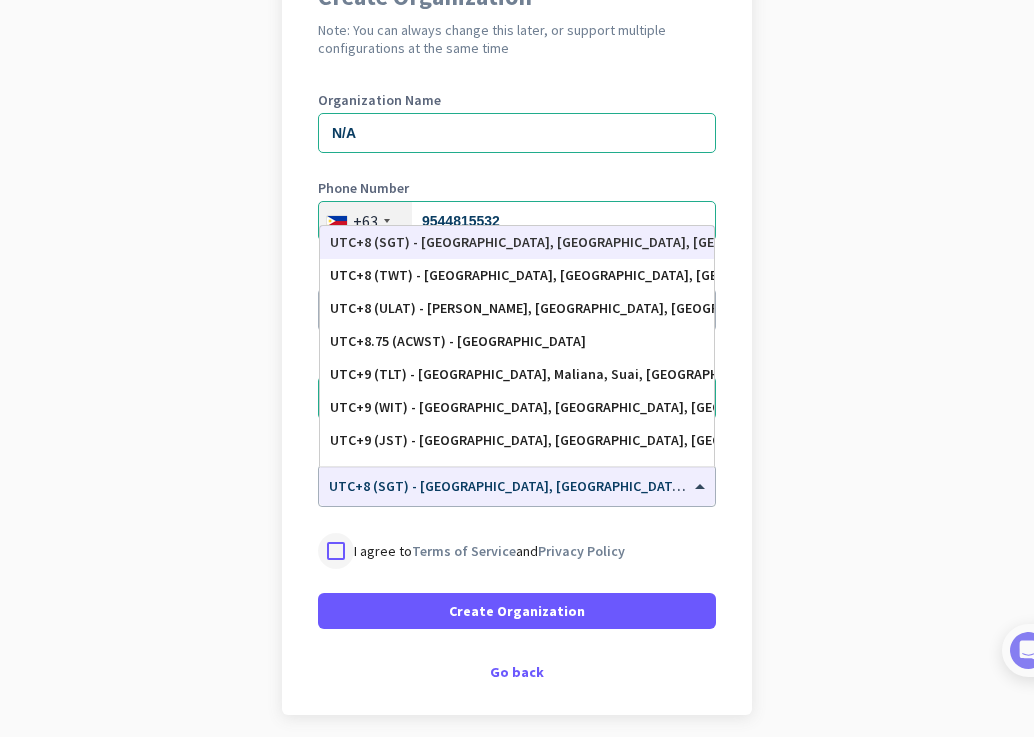 click at bounding box center [336, 551] 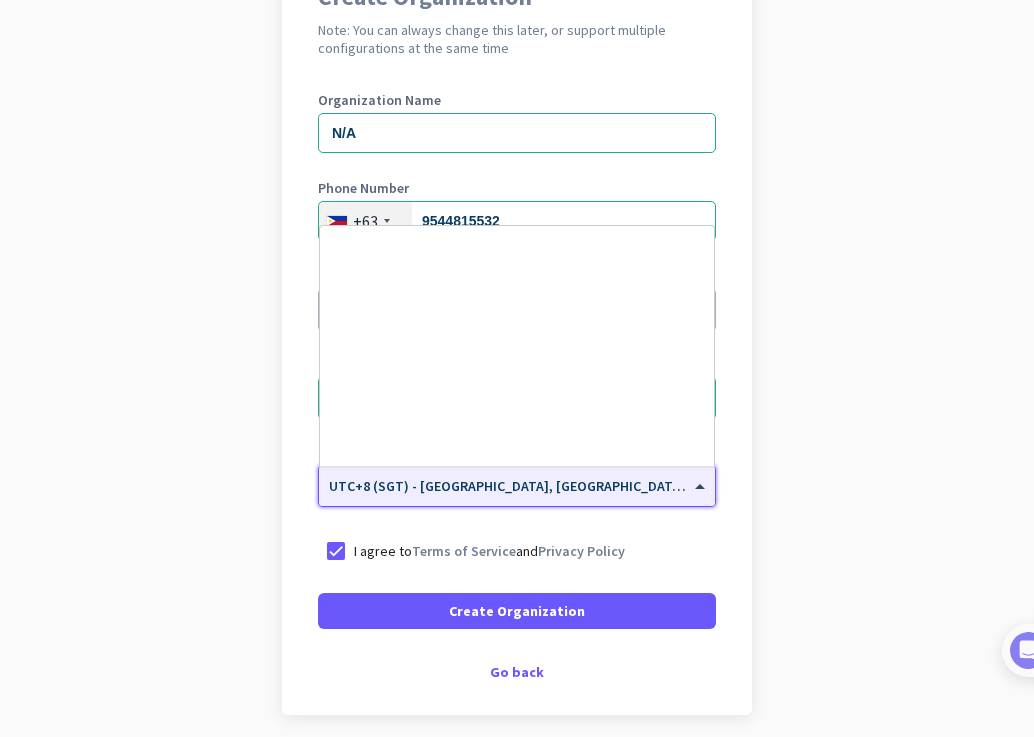 click on "× UTC+8 (SGT) - [GEOGRAPHIC_DATA], [GEOGRAPHIC_DATA], [GEOGRAPHIC_DATA]" 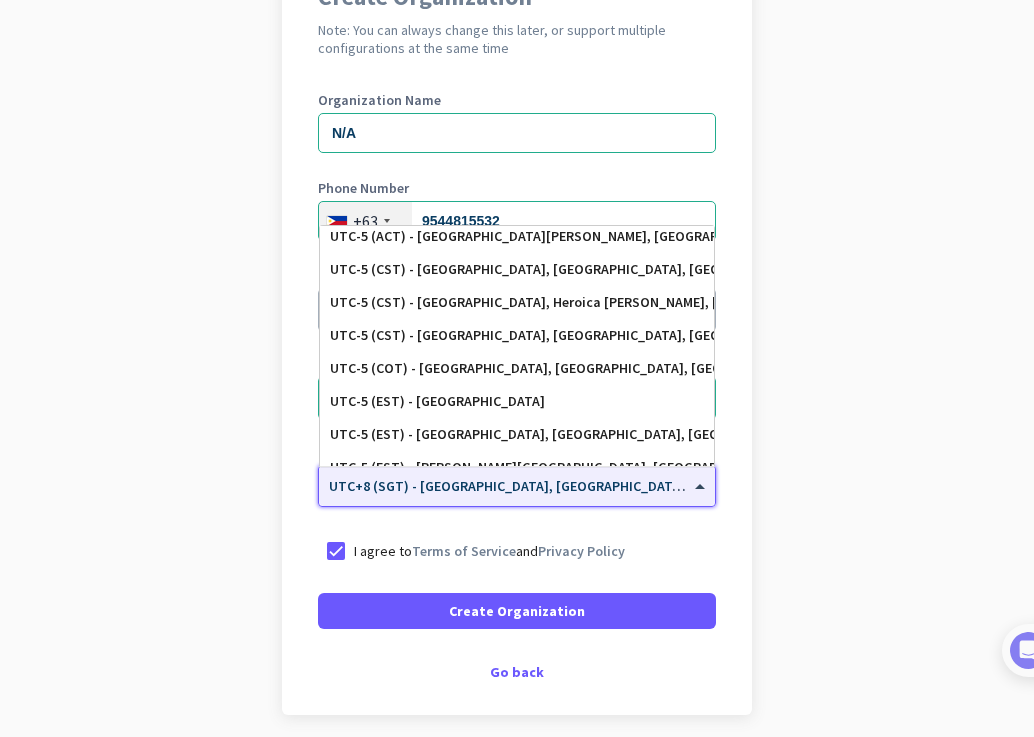 scroll, scrollTop: 1105, scrollLeft: 0, axis: vertical 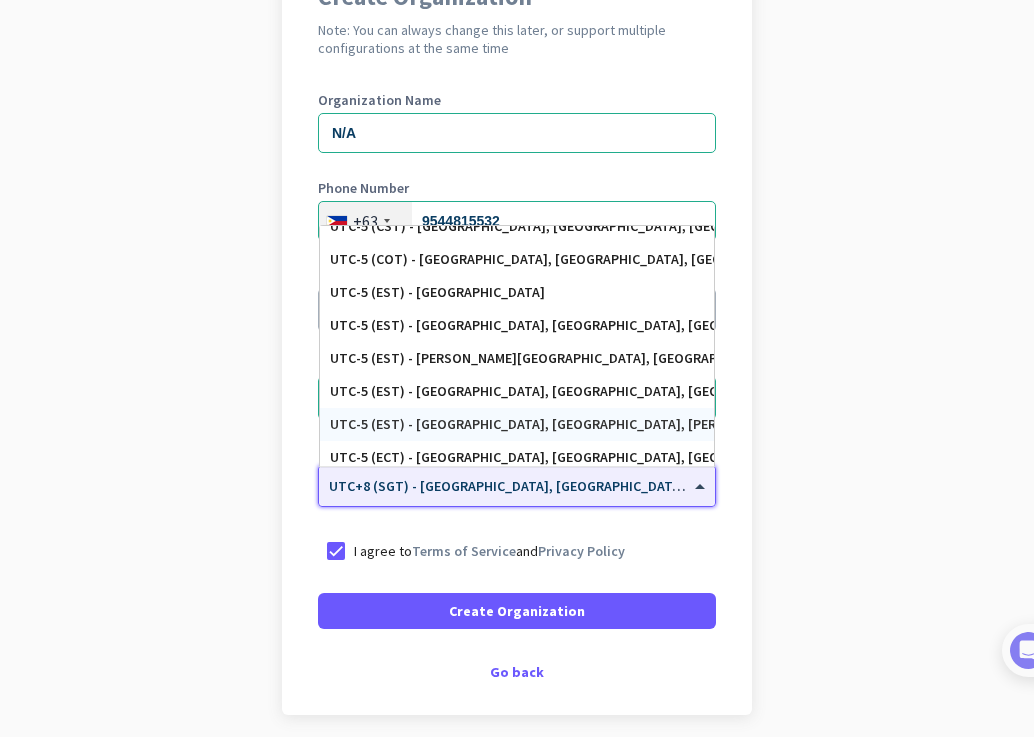 drag, startPoint x: 706, startPoint y: 415, endPoint x: 731, endPoint y: 271, distance: 146.15402 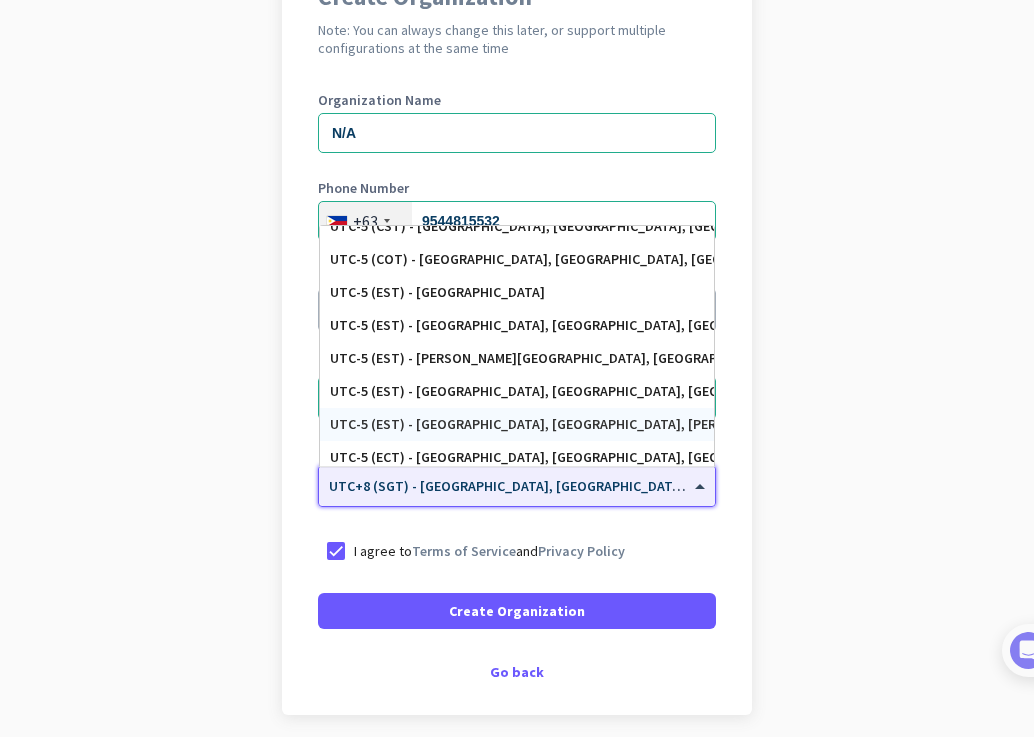 click on "Create Organization  Note: You can always change this later, or support multiple configurations at the same time  Organization Name N/A Phone Number  [PHONE_NUMBER] Organization language help × English Organization Size (Optional) Choose organization size from the list Organization Time Zone × UTC+8 (SGT) - [GEOGRAPHIC_DATA], [GEOGRAPHIC_DATA], [GEOGRAPHIC_DATA], Tampines Estate  UTC-6 (MST) - [GEOGRAPHIC_DATA], [GEOGRAPHIC_DATA], [GEOGRAPHIC_DATA], [US_STATE][GEOGRAPHIC_DATA]   UTC-5 ([GEOGRAPHIC_DATA]) - [GEOGRAPHIC_DATA][PERSON_NAME], [GEOGRAPHIC_DATA], [GEOGRAPHIC_DATA], [GEOGRAPHIC_DATA]   UTC-5 (CST) - [GEOGRAPHIC_DATA], [GEOGRAPHIC_DATA], [GEOGRAPHIC_DATA], [GEOGRAPHIC_DATA]   UTC-5 (CST) - [GEOGRAPHIC_DATA], [GEOGRAPHIC_DATA][PERSON_NAME], [GEOGRAPHIC_DATA], [GEOGRAPHIC_DATA]   UTC-5 (CST) - [GEOGRAPHIC_DATA], [GEOGRAPHIC_DATA], [GEOGRAPHIC_DATA], [GEOGRAPHIC_DATA]   UTC-5 ([GEOGRAPHIC_DATA]) - [GEOGRAPHIC_DATA], [GEOGRAPHIC_DATA], [GEOGRAPHIC_DATA], [GEOGRAPHIC_DATA]   UTC-5 (EST) - [GEOGRAPHIC_DATA]   UTC-5 (EST) - [GEOGRAPHIC_DATA], [GEOGRAPHIC_DATA], [GEOGRAPHIC_DATA][PERSON_NAME], [GEOGRAPHIC_DATA]   UTC-5 (EST) - [PERSON_NAME][GEOGRAPHIC_DATA], [GEOGRAPHIC_DATA]   UTC-5 (EST) - [GEOGRAPHIC_DATA], [GEOGRAPHIC_DATA], [GEOGRAPHIC_DATA], [GEOGRAPHIC_DATA]   UTC-5 (EST) - [GEOGRAPHIC_DATA], [GEOGRAPHIC_DATA], [PERSON_NAME], [PERSON_NAME]   UTC-4 (AST) - [GEOGRAPHIC_DATA]   and" 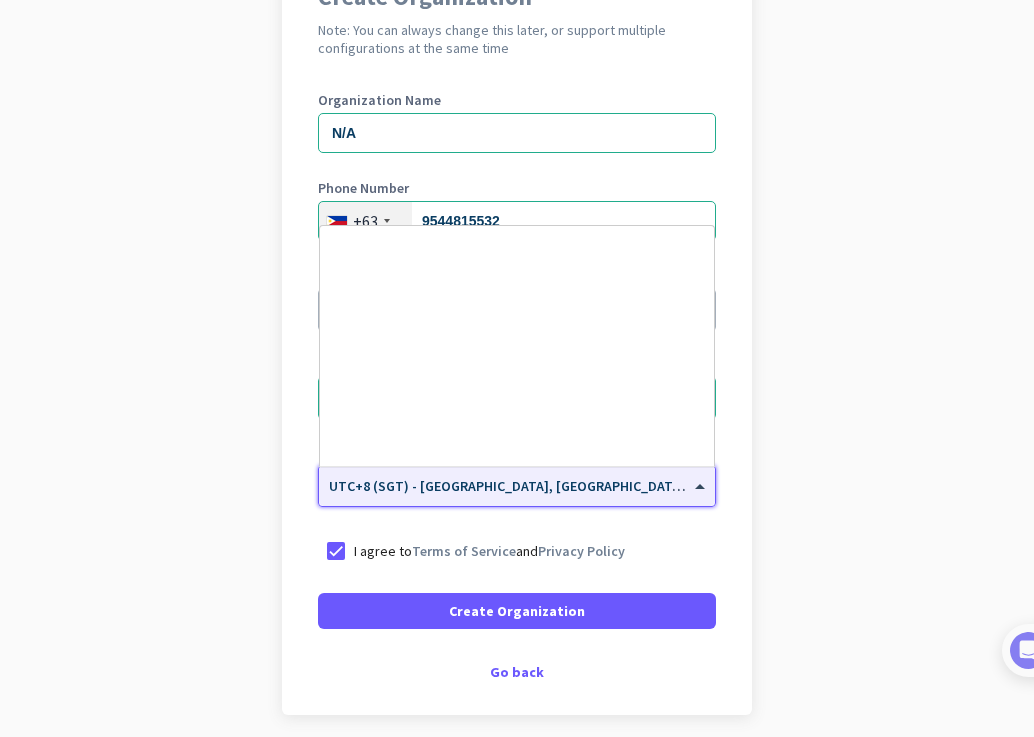 click on "× UTC+8 (SGT) - [GEOGRAPHIC_DATA], [GEOGRAPHIC_DATA], [GEOGRAPHIC_DATA]" 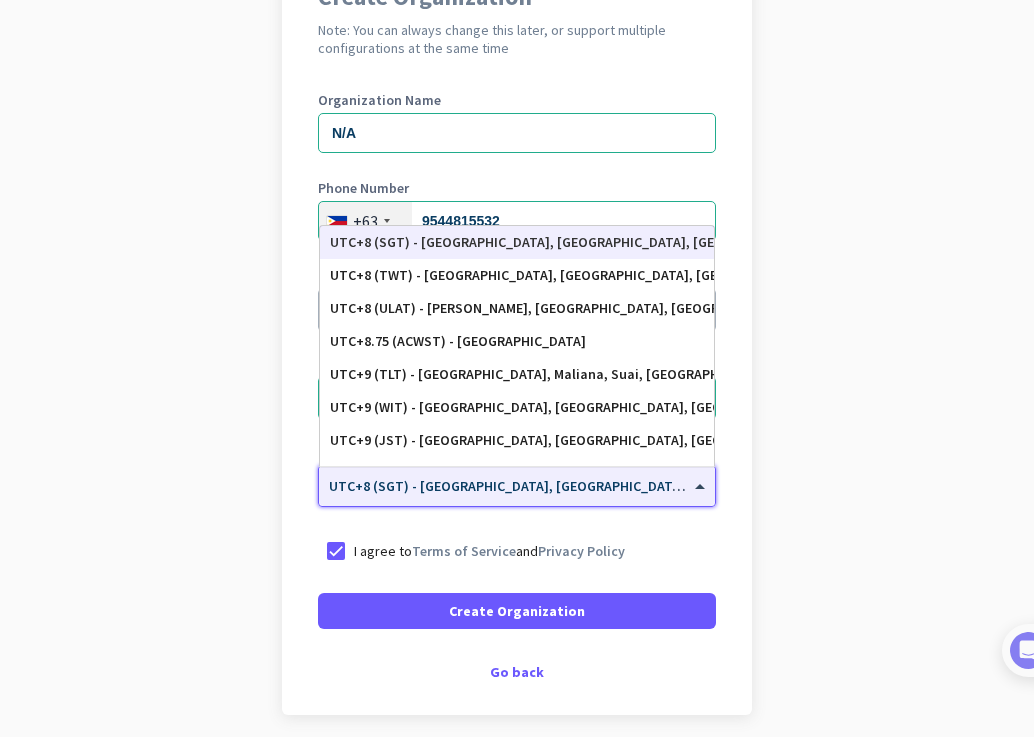 click 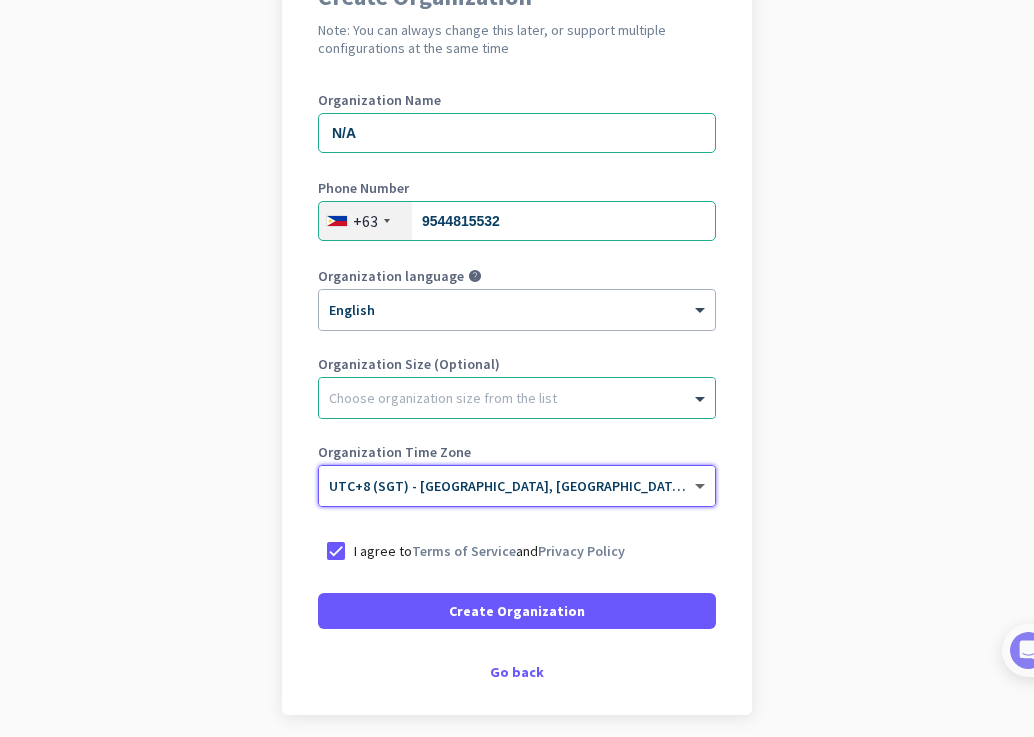 click 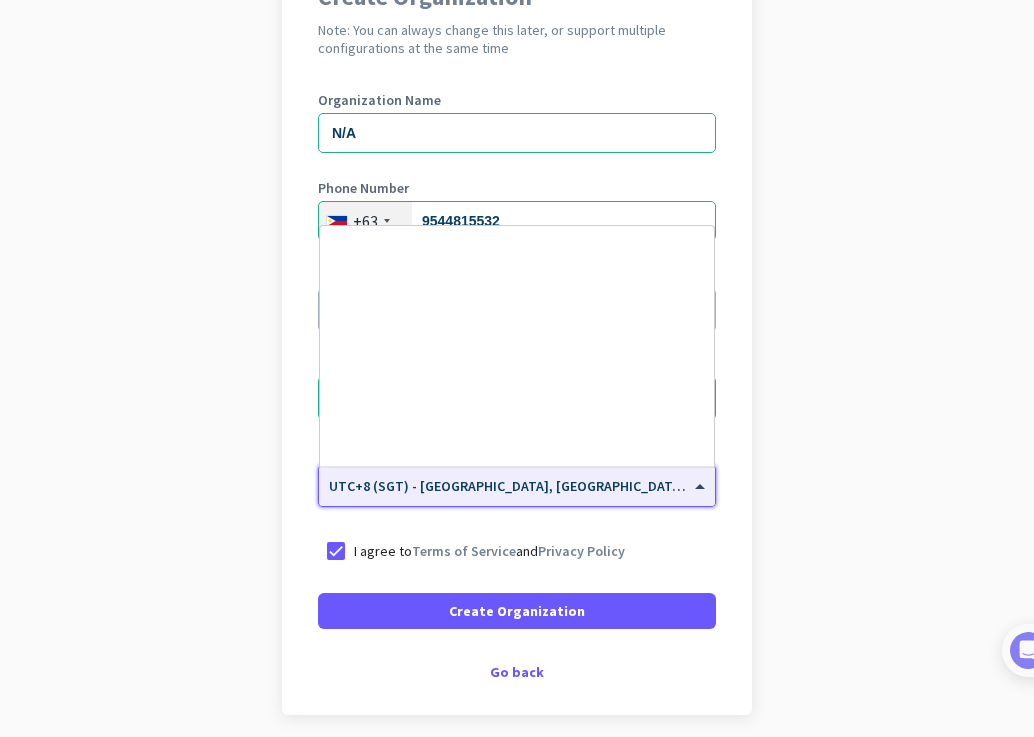 scroll, scrollTop: 0, scrollLeft: 0, axis: both 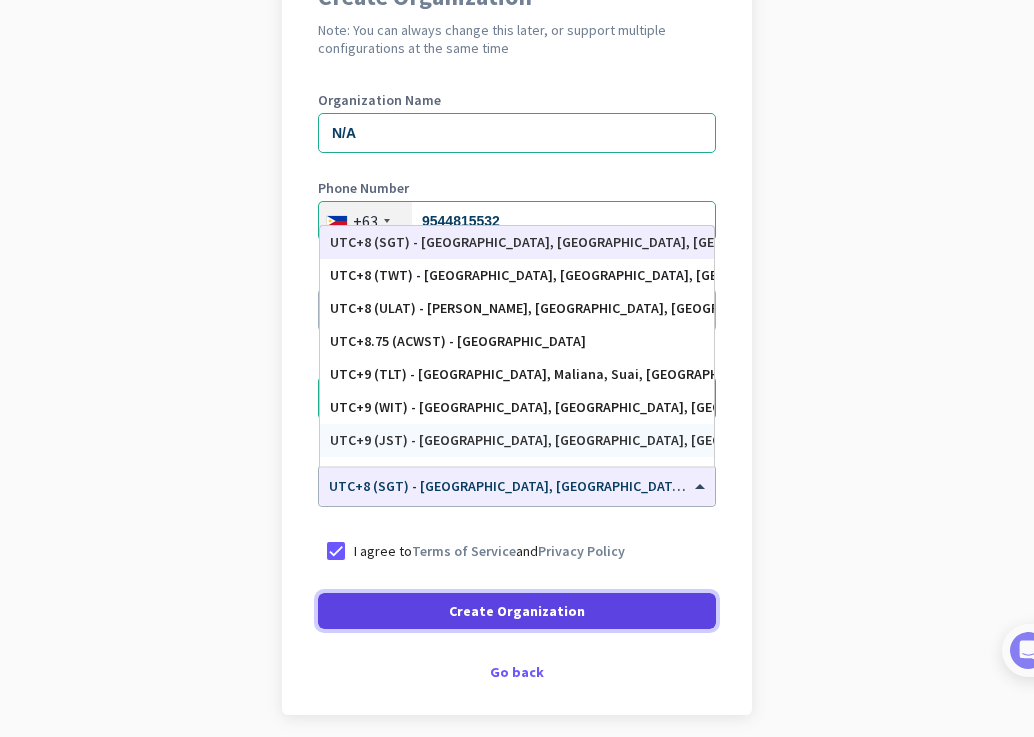 click 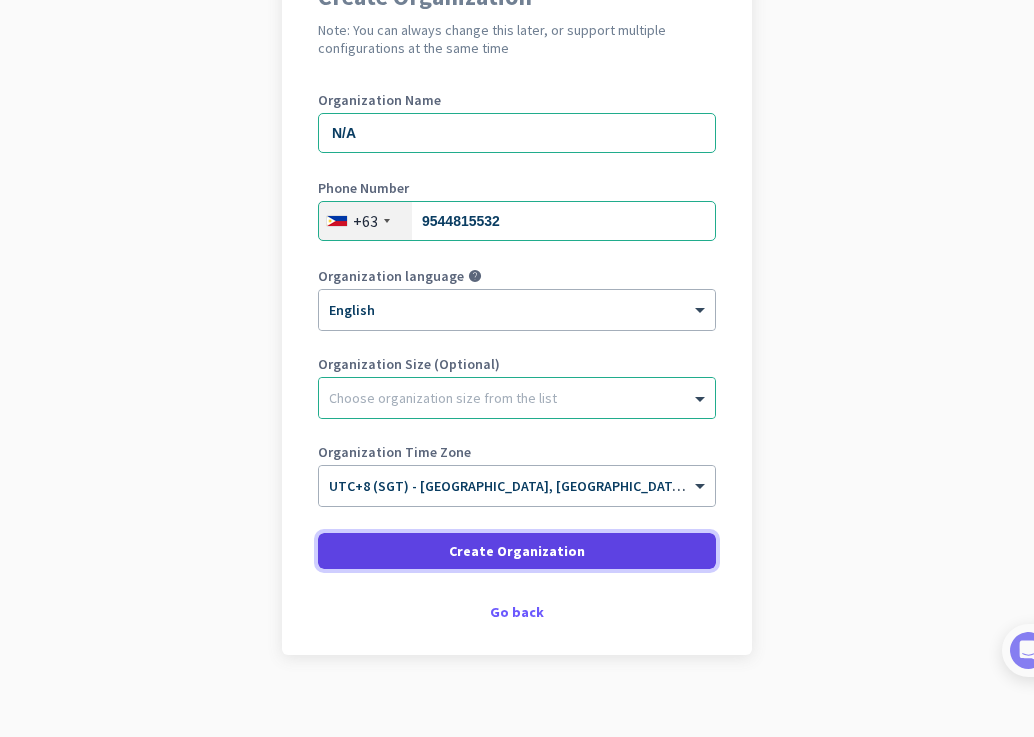 click 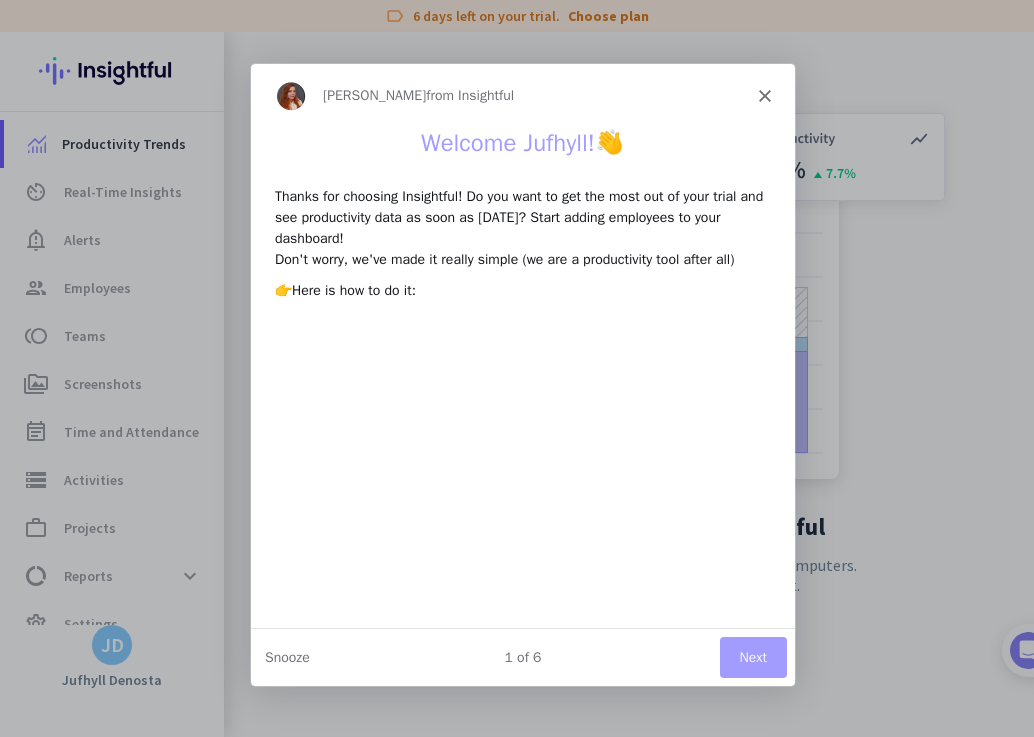 scroll, scrollTop: 0, scrollLeft: 0, axis: both 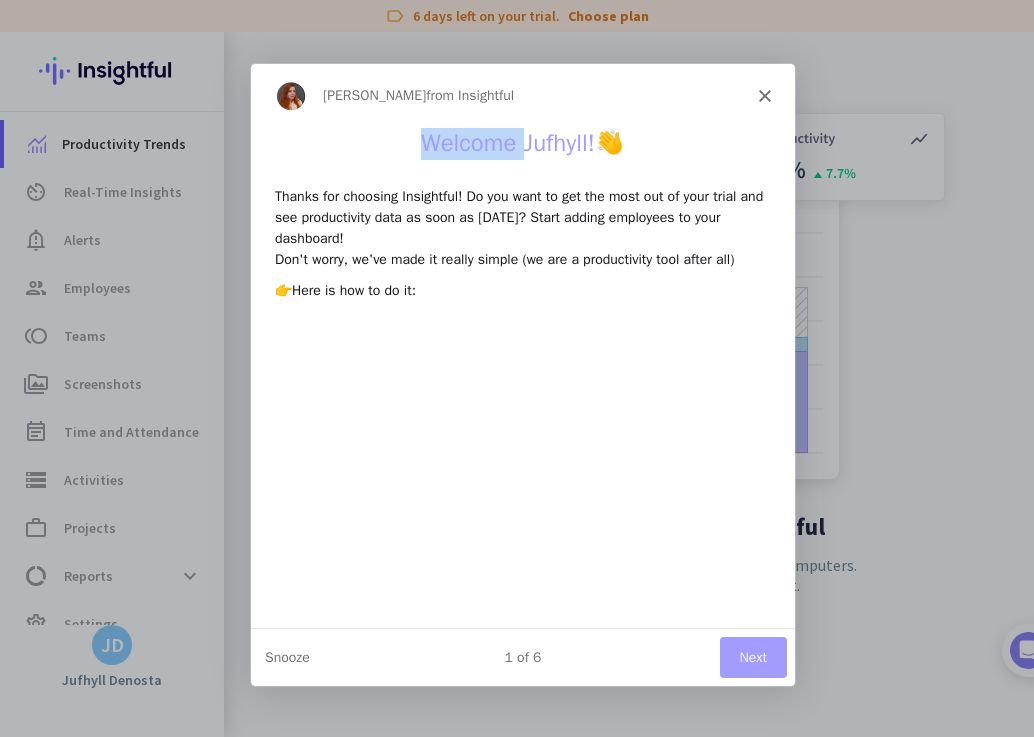 click on "[PERSON_NAME]  from Insightful" at bounding box center [522, 94] 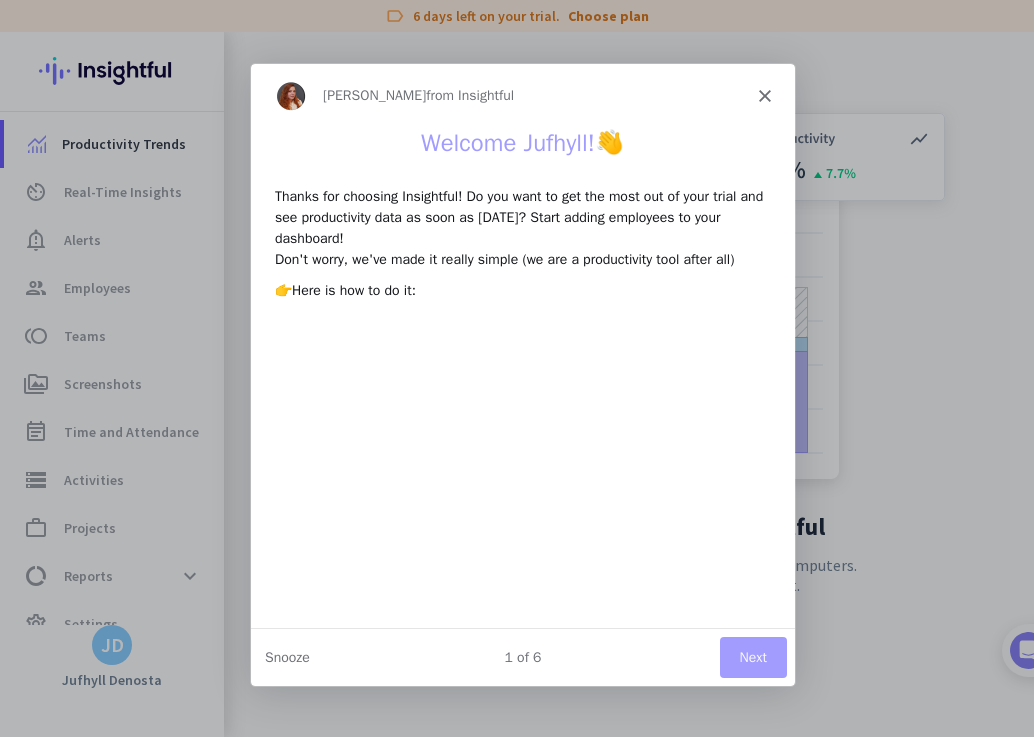 click 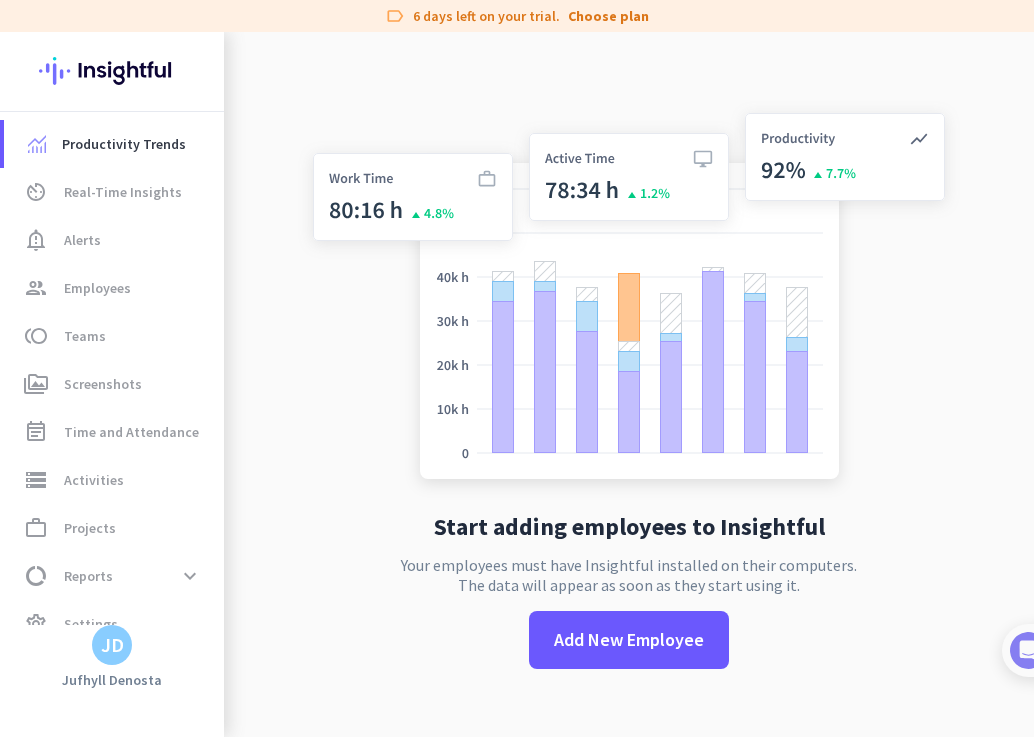 click on "Start adding employees to Insightful  Your employees must have Insightful installed on their computers.  The data will appear as soon as they start using it.   Add New Employee" 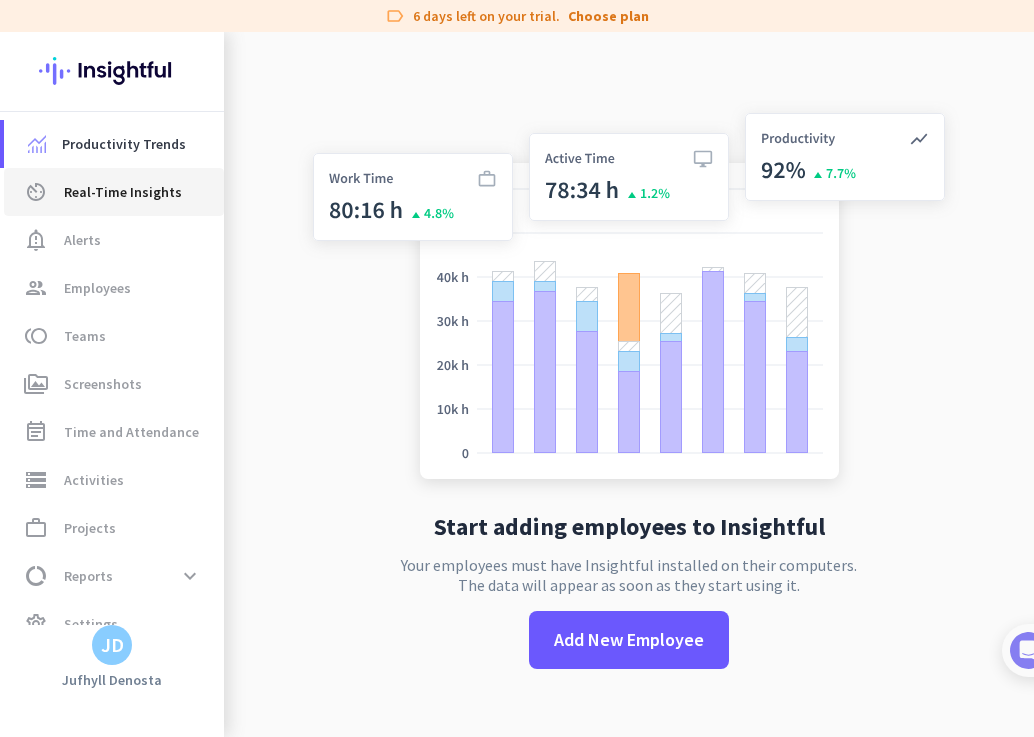 click on "Real-Time Insights" 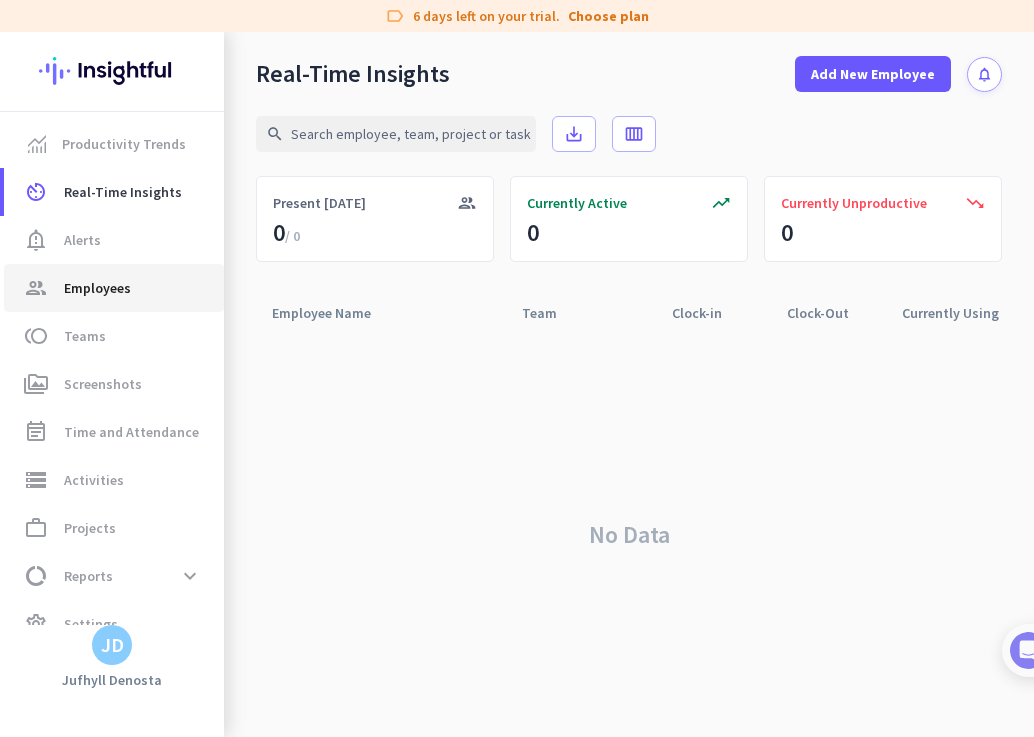 click on "group  Employees" 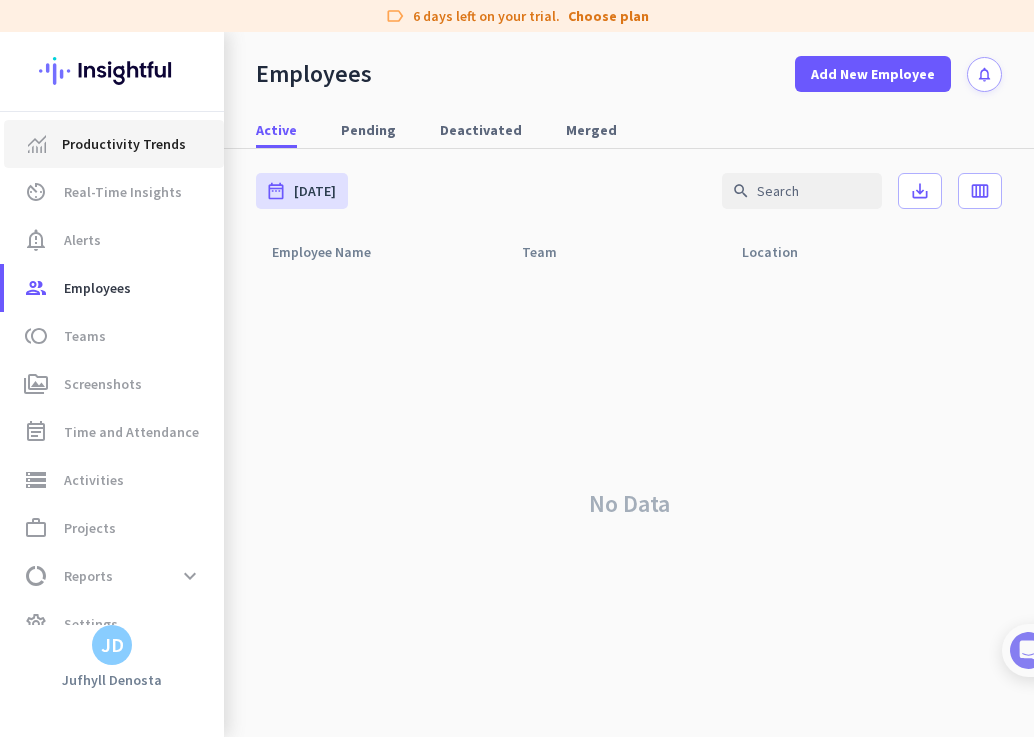 click on "Productivity Trends" 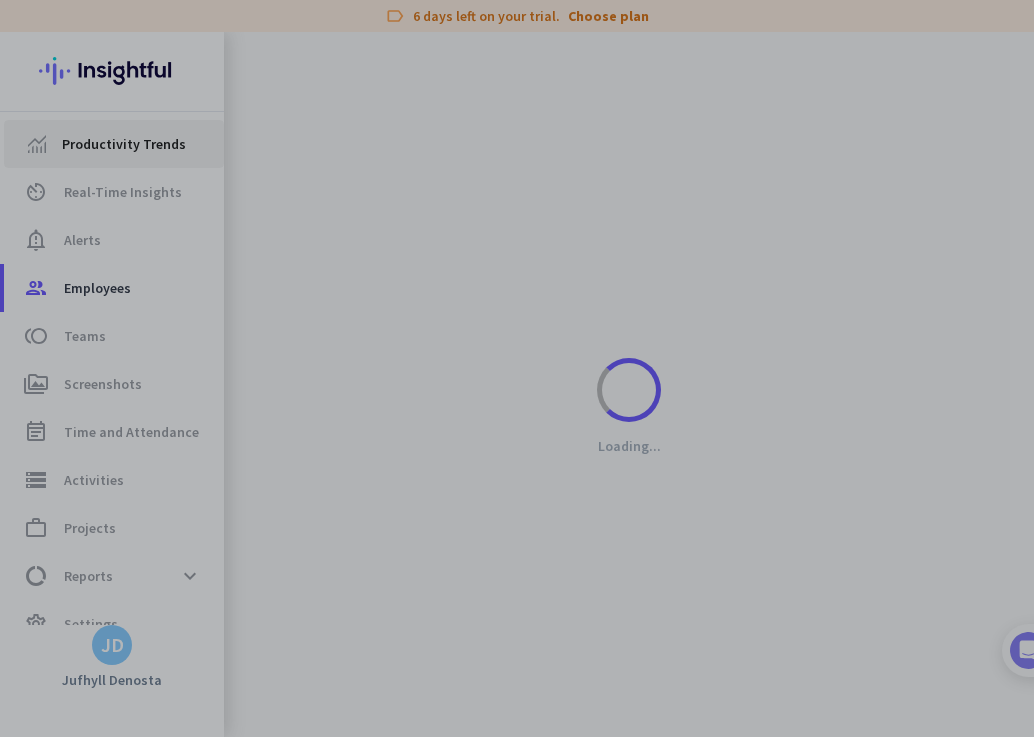 scroll, scrollTop: 0, scrollLeft: 0, axis: both 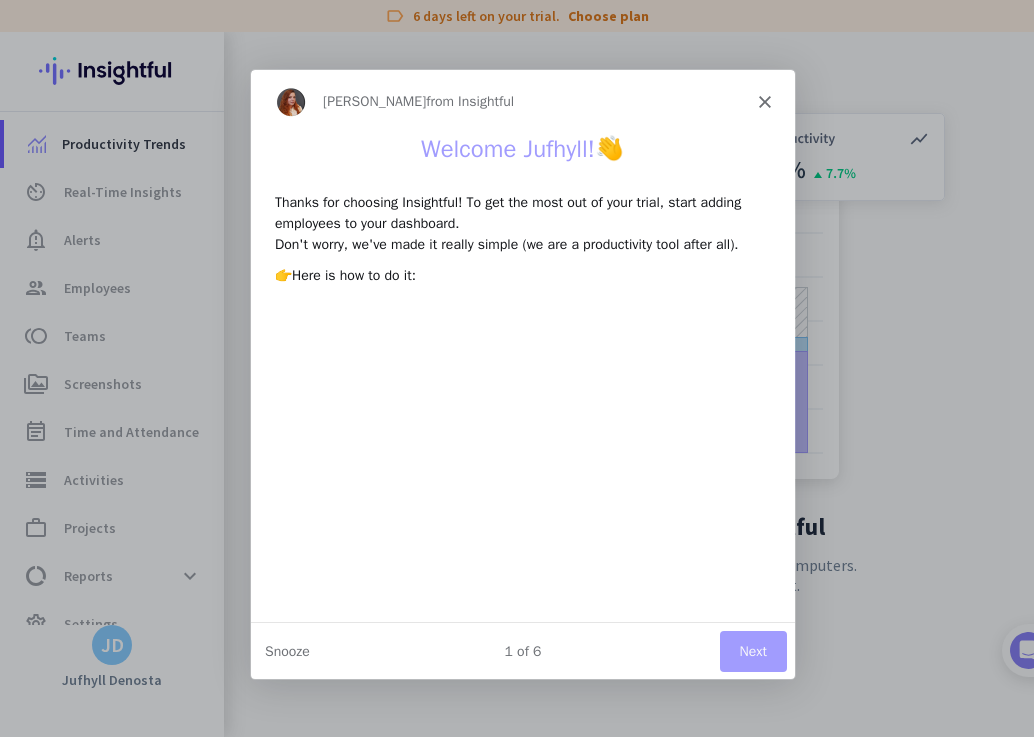 click 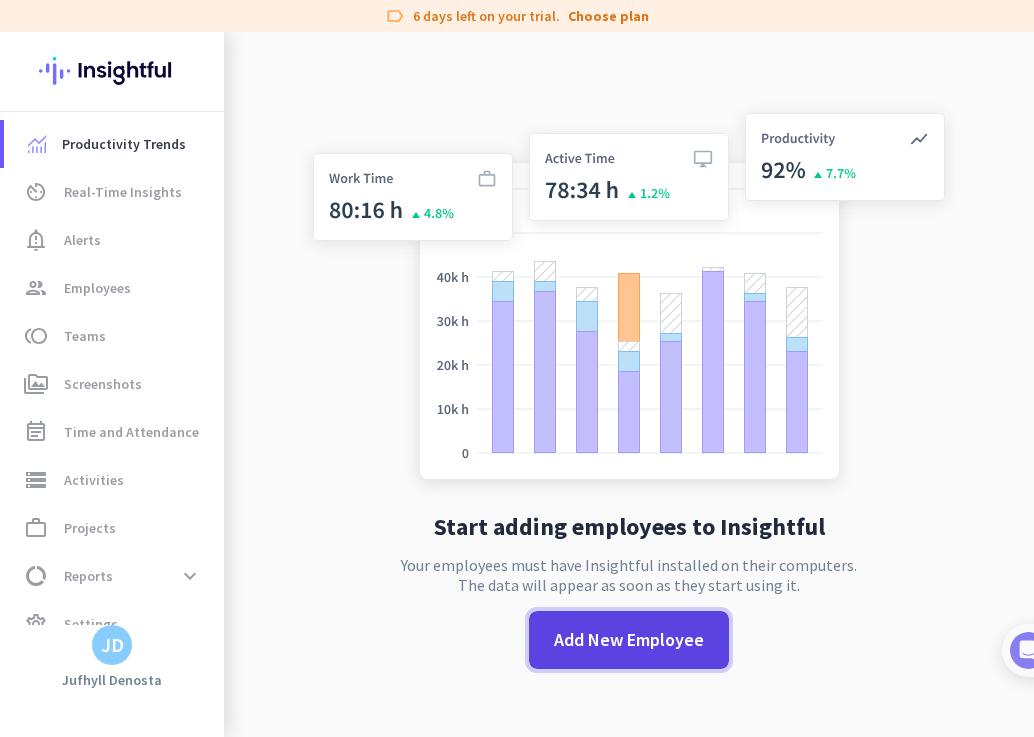 click on "Add New Employee" 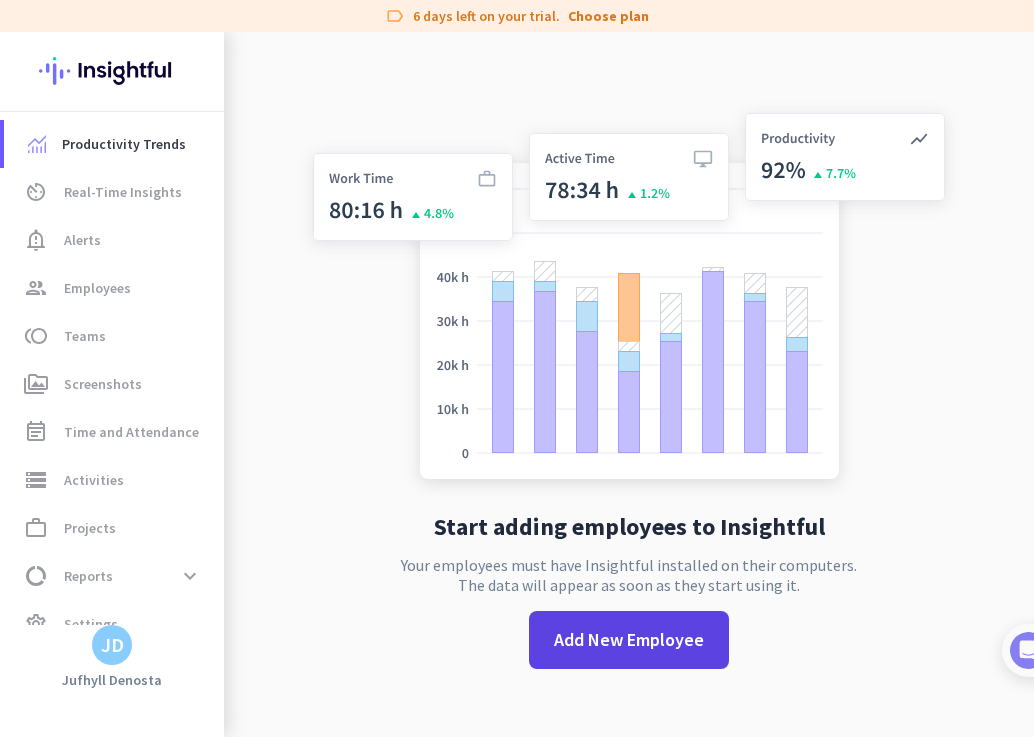 click on "label  6 days left on your trial.  Choose plan Productivity Trends  av_timer  Real-Time Insights  notification_important  Alerts  group  Employees  toll  Teams  perm_media  Screenshots  event_note  Time and Attendance  storage  Activities  work_outline  Projects  data_usage  Reports  expand_more  Work Type Workload Distribution Apps & Websites Location Insights  settings  Settings  JD   Jufhyll Denosta  Start adding employees to Insightful  Your employees must have Insightful installed on their computers.  The data will appear as soon as they start using it.   Add New Employee
Jufhyll Denosta" at bounding box center [517, 368] 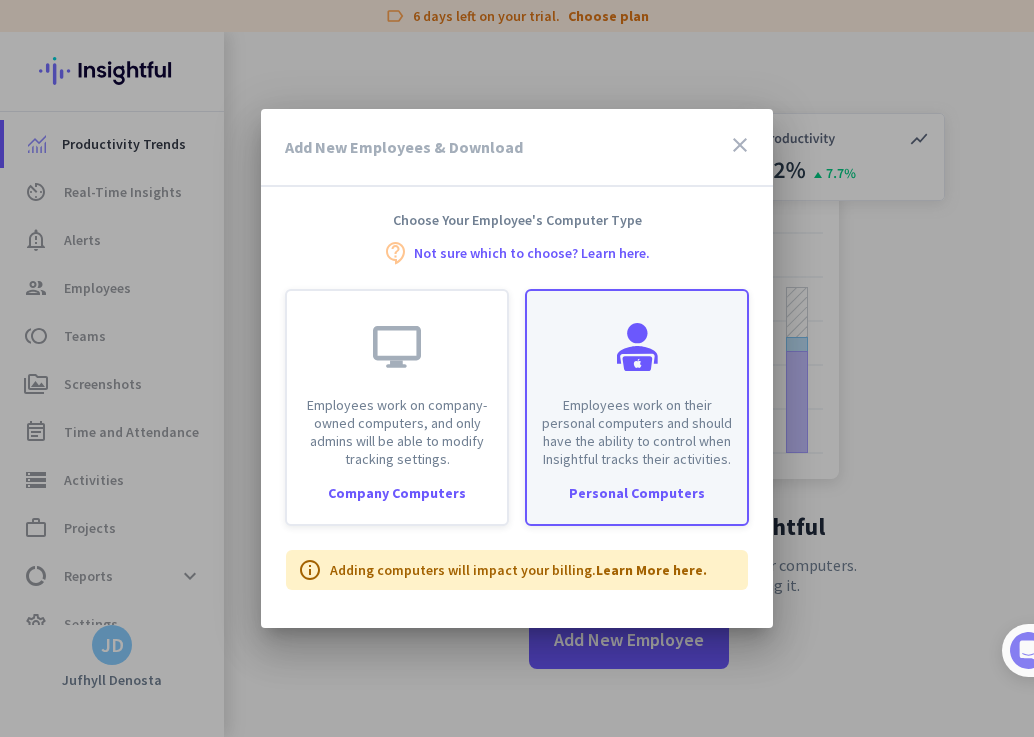 click on "Employees work on their personal computers and should have the ability to control when Insightful tracks their activities." at bounding box center [637, 379] 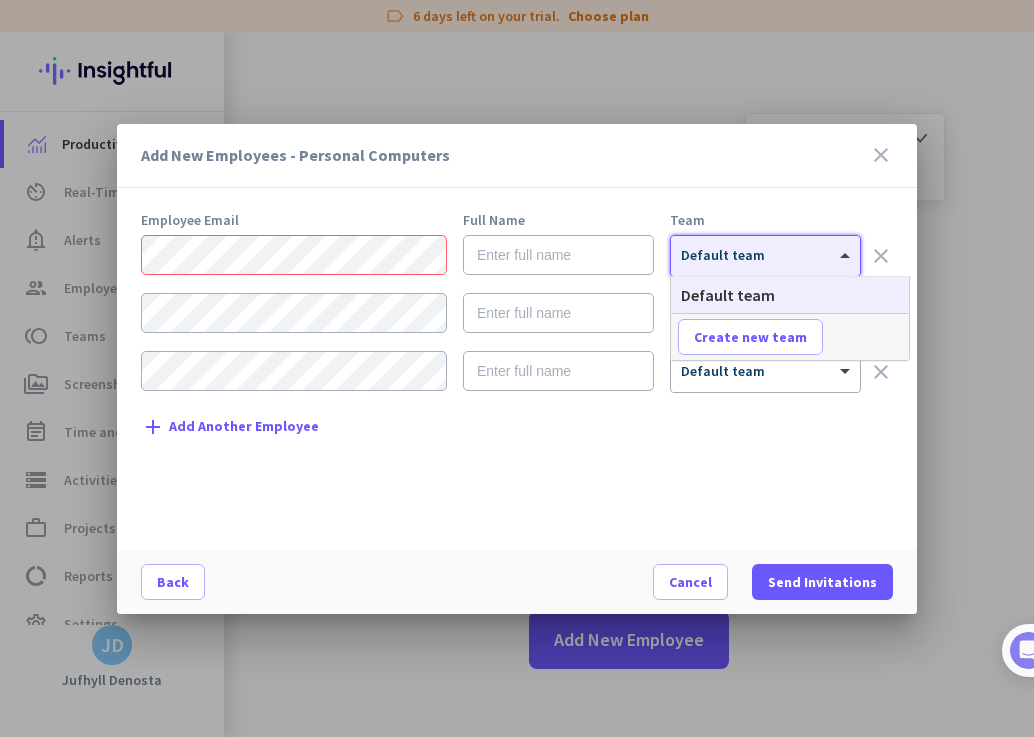 click on "Default team" at bounding box center (723, 255) 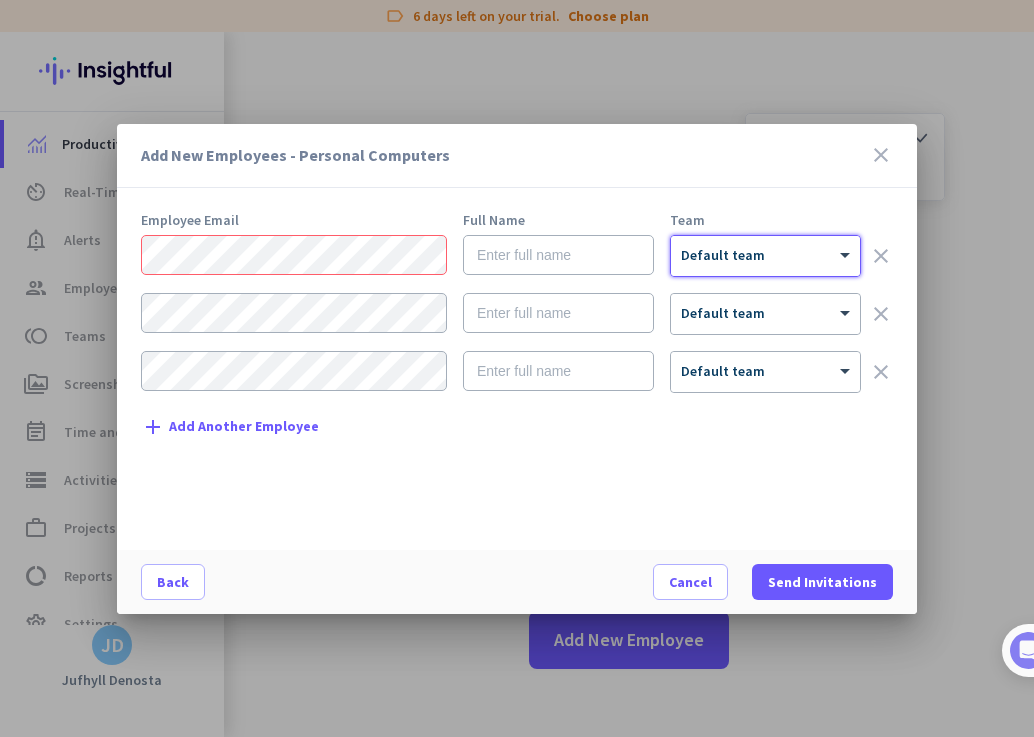 click on "Default team" at bounding box center [723, 255] 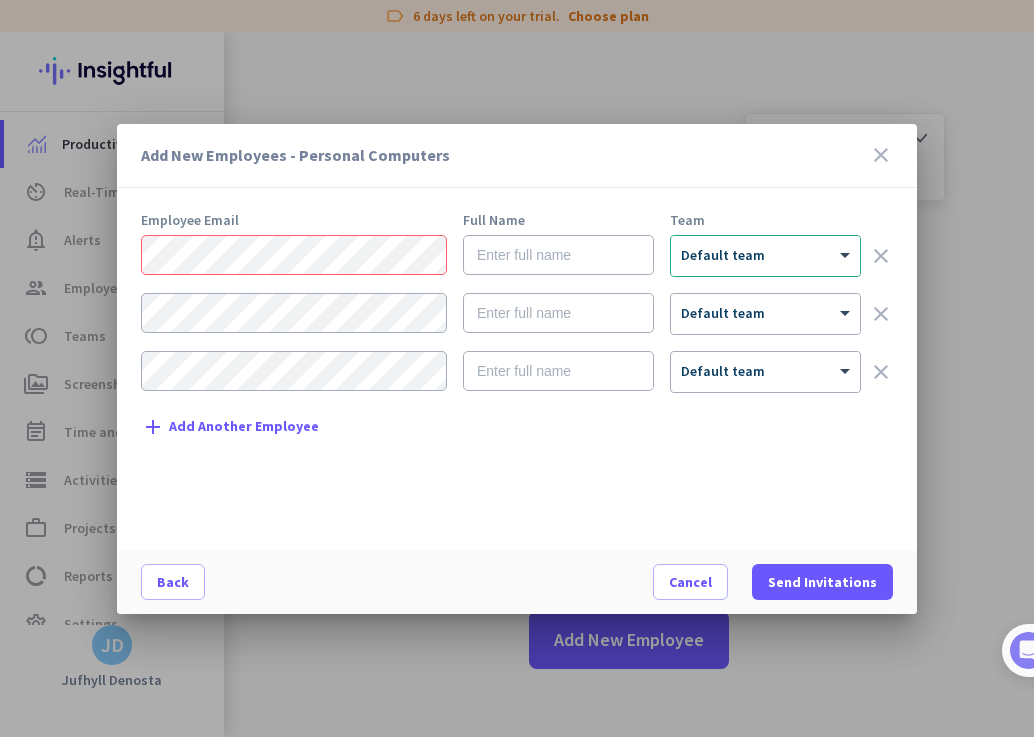 click on "close" at bounding box center (881, 155) 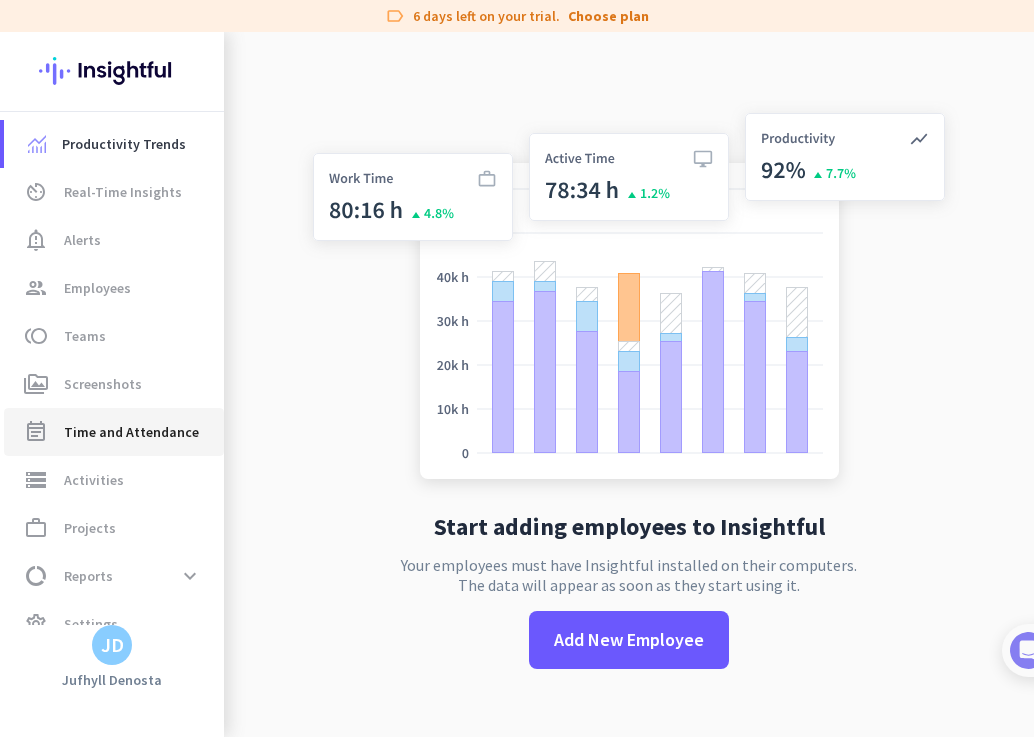 click on "Time and Attendance" 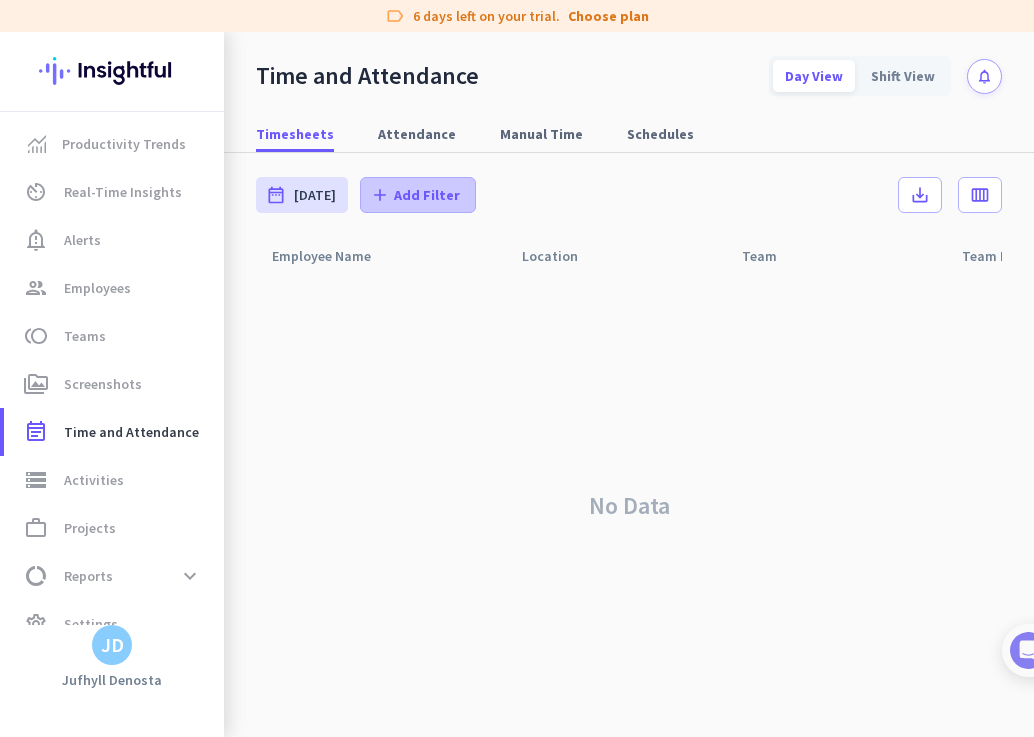 click on "label  6 days left on your trial.  Choose plan Productivity Trends  av_timer  Real-Time Insights  notification_important  Alerts  group  Employees  toll  Teams  perm_media  Screenshots  event_note  Time and Attendance  storage  Activities  work_outline  Projects  data_usage  Reports  expand_more  Work Type Workload Distribution Apps & Websites Location Insights  settings  Settings  JD   Jufhyll Denosta   Time and Attendance
Day View   Shift View  notifications  Timesheets   Attendance   Manual Time   Schedules  date_range [DATE] [DATE] - [DATE] add Add Filter save_alt calendar_view_week  Employee Name   Location   Team   Team Description   Date  arrow_drop_up  Clock-in  arrow_drop_up  Clock-out   Work Time [h]  arrow_drop_up  Computer Act. [h]  arrow_drop_up  Manual Time [h]  arrow_drop_up  Productive [h]  arrow_drop_up  Unproductive [h]  arrow_drop_up  Neutral [h]  arrow_drop_up  Idle Time [h]  arrow_drop_up  Break Time [h]  arrow_drop_up  Utilization  No Data" at bounding box center [517, 368] 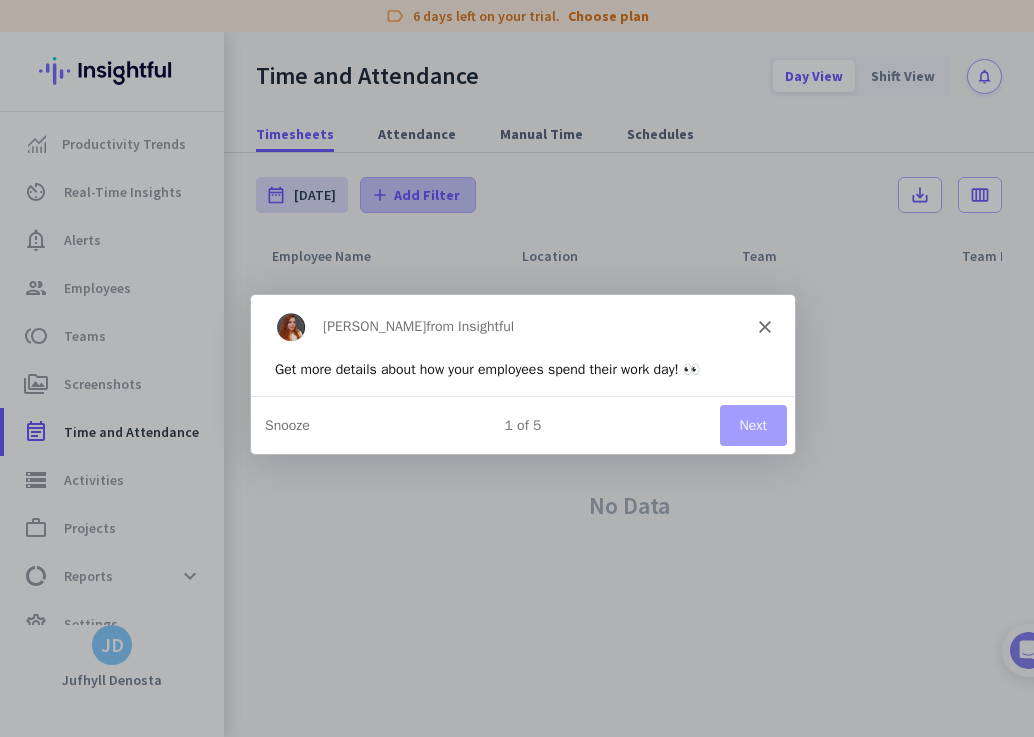 scroll, scrollTop: 0, scrollLeft: 0, axis: both 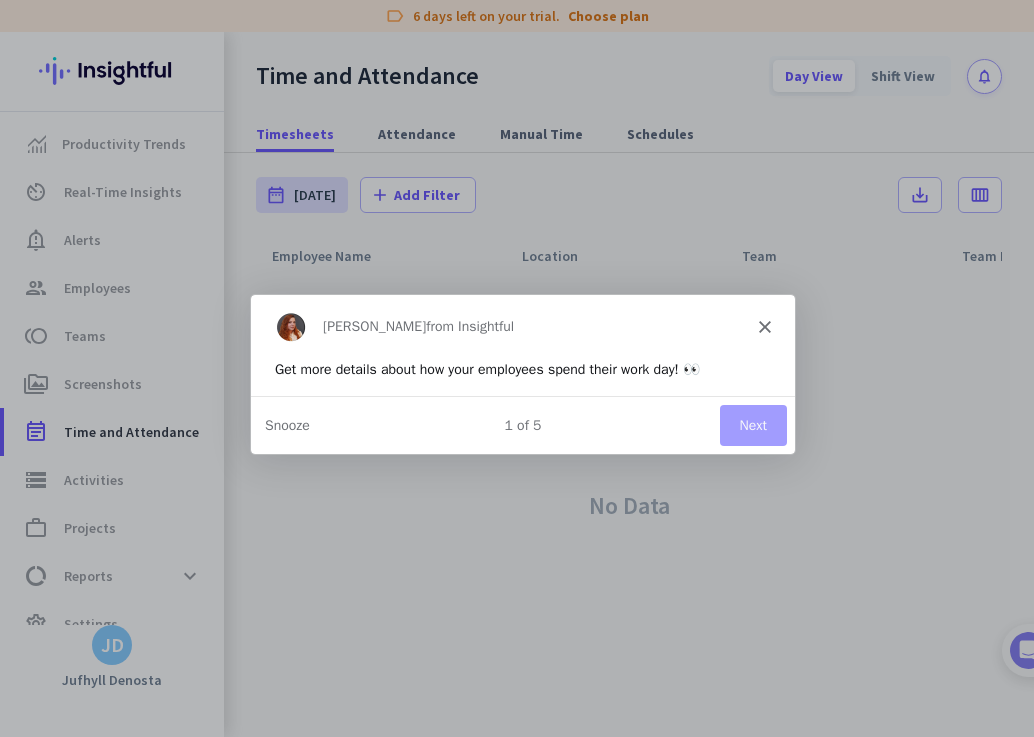 click at bounding box center [517, 368] 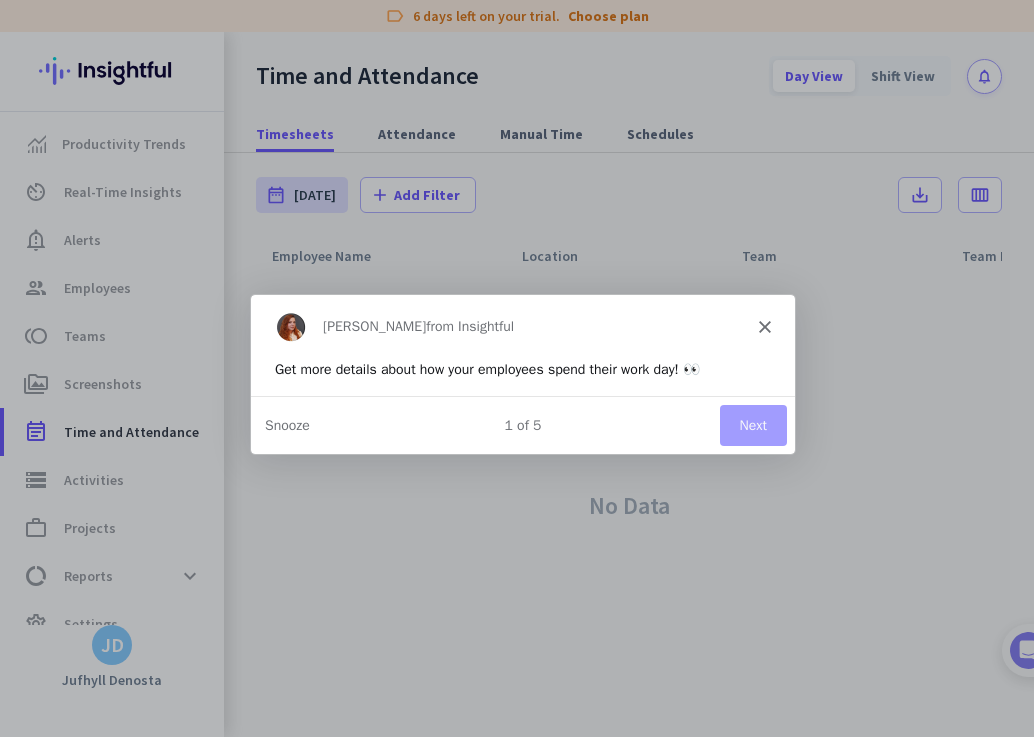 click 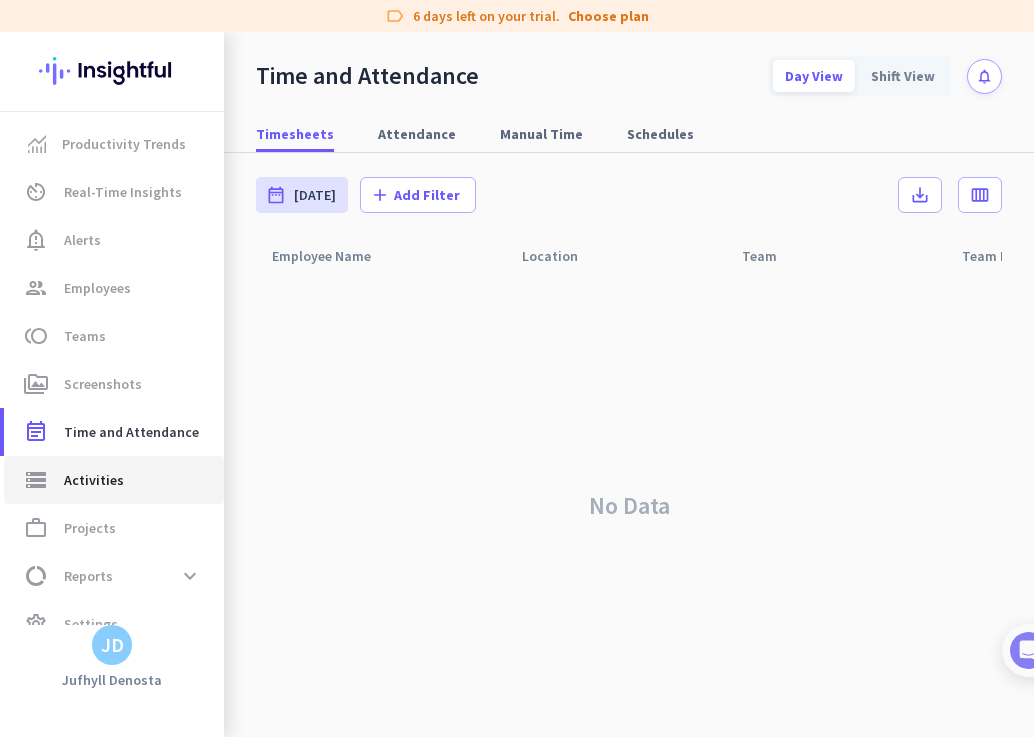 click on "storage  Activities" 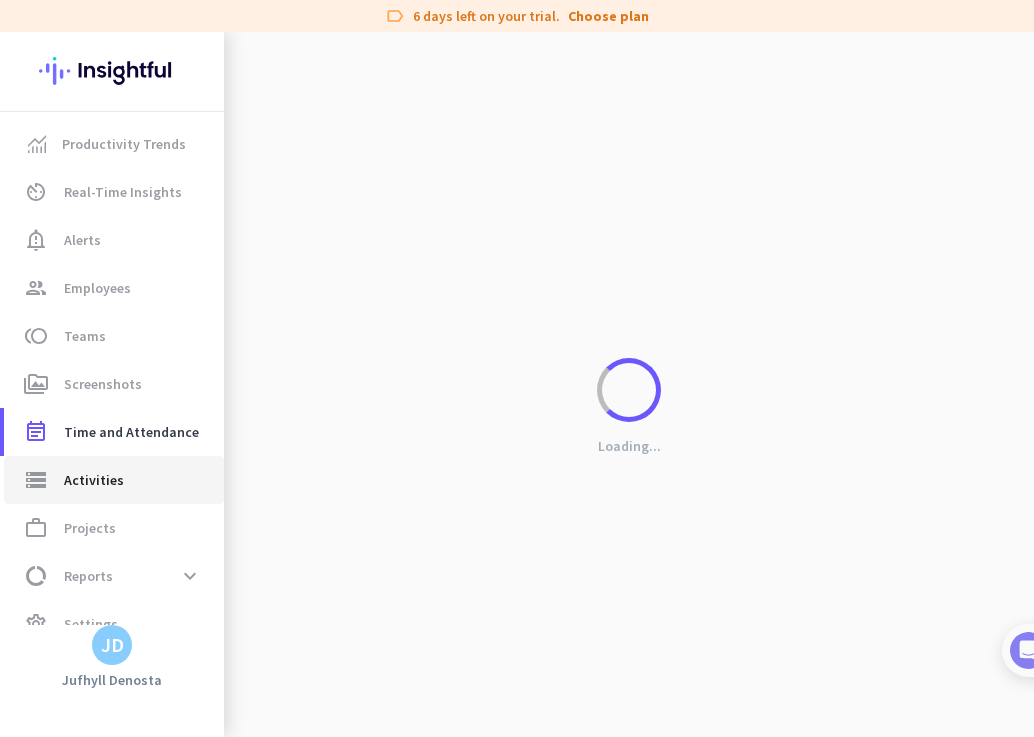click on "storage  Activities" 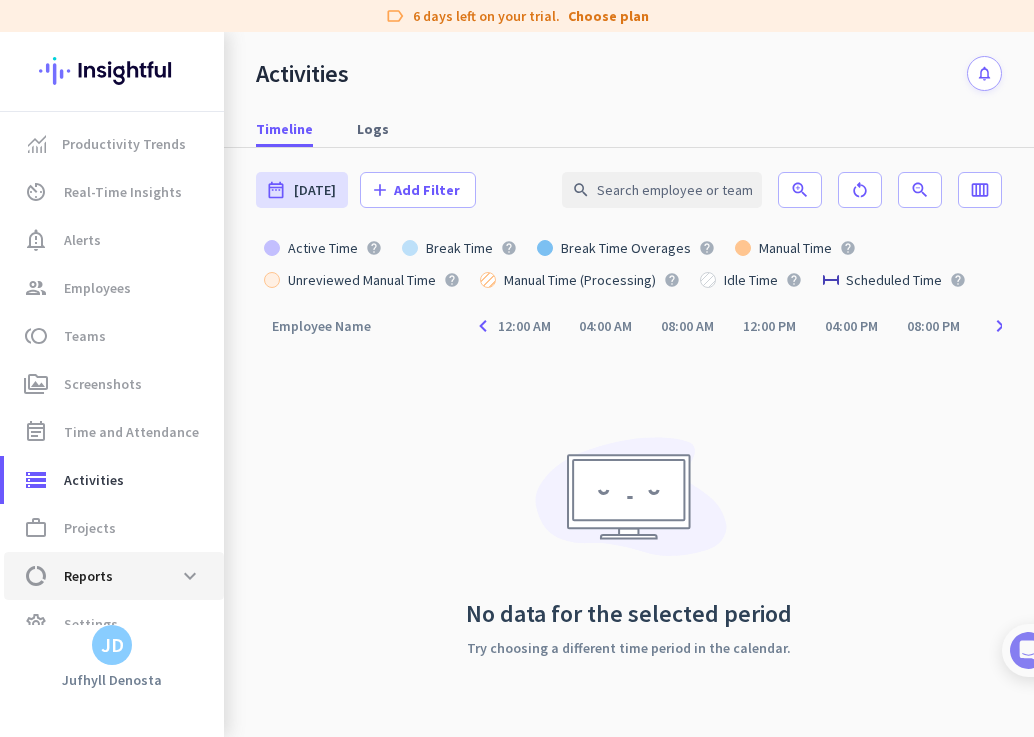 click on "data_usage  Reports  expand_more" 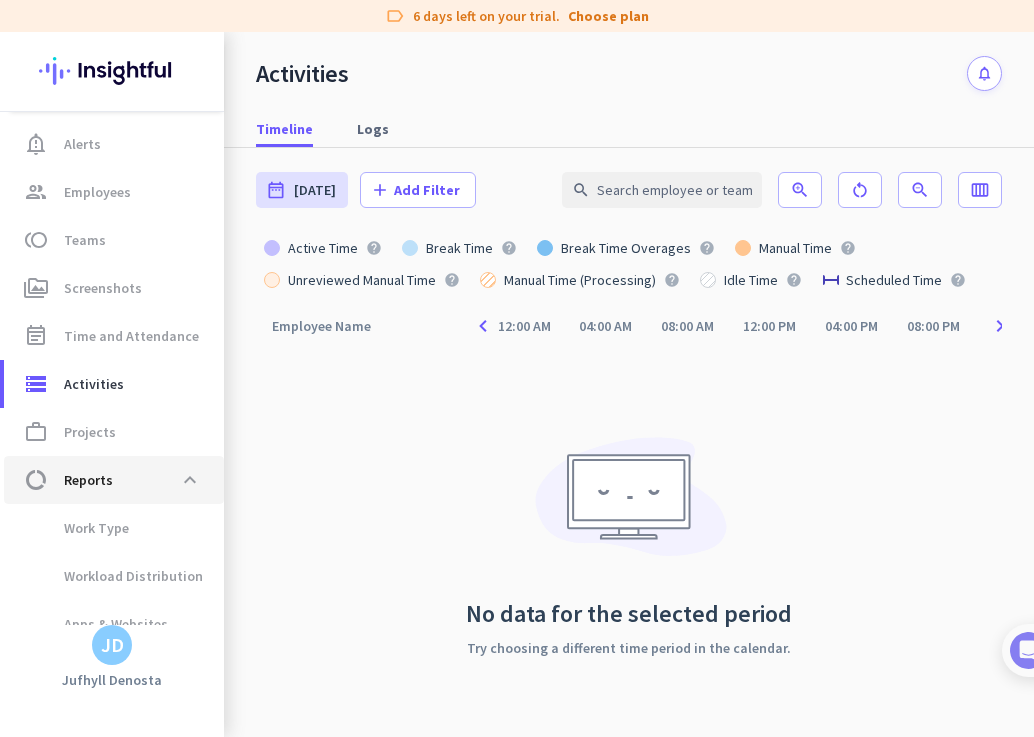 scroll, scrollTop: 167, scrollLeft: 0, axis: vertical 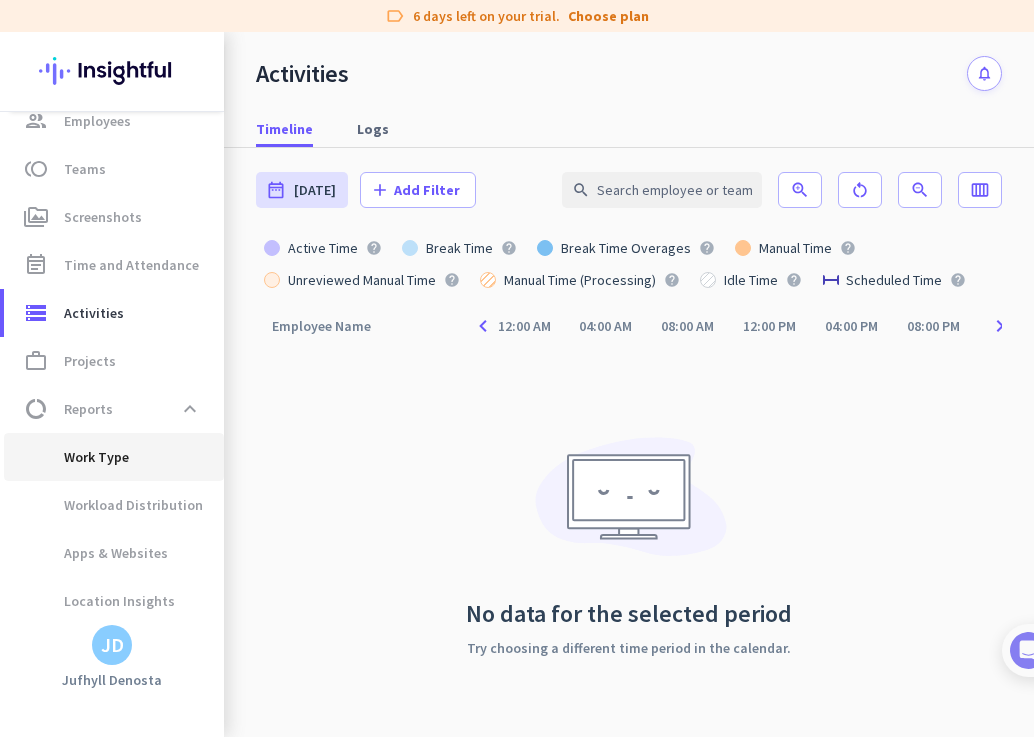 click on "Work Type" 